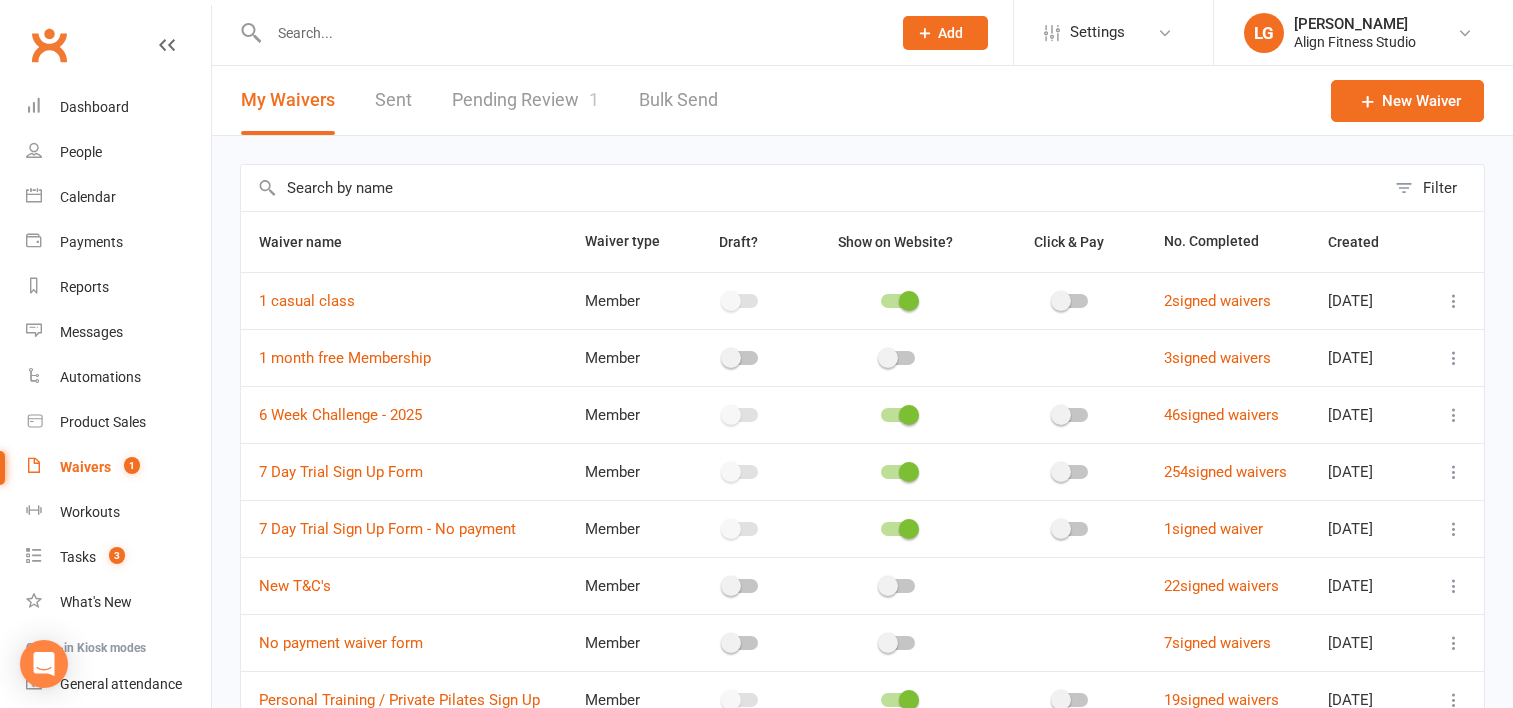 select on "100" 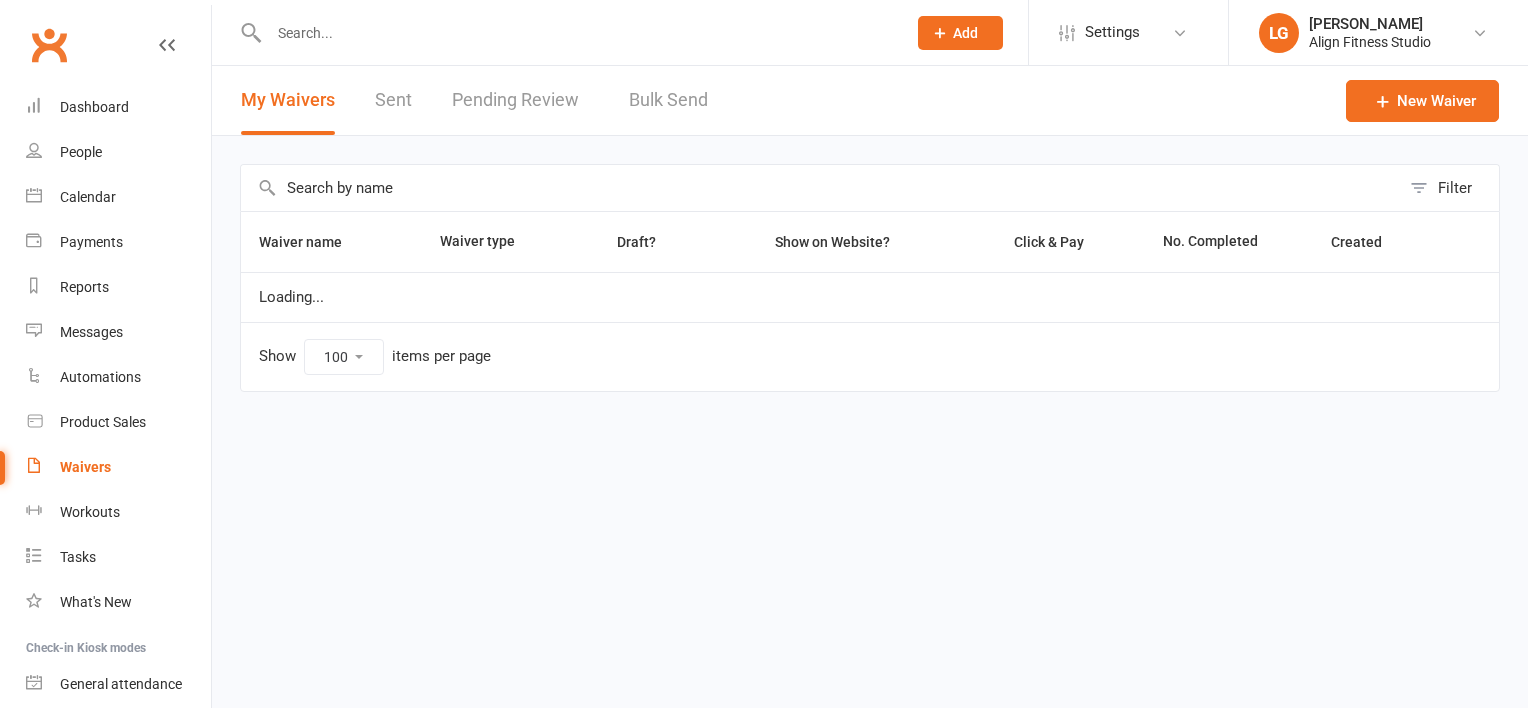 select on "100" 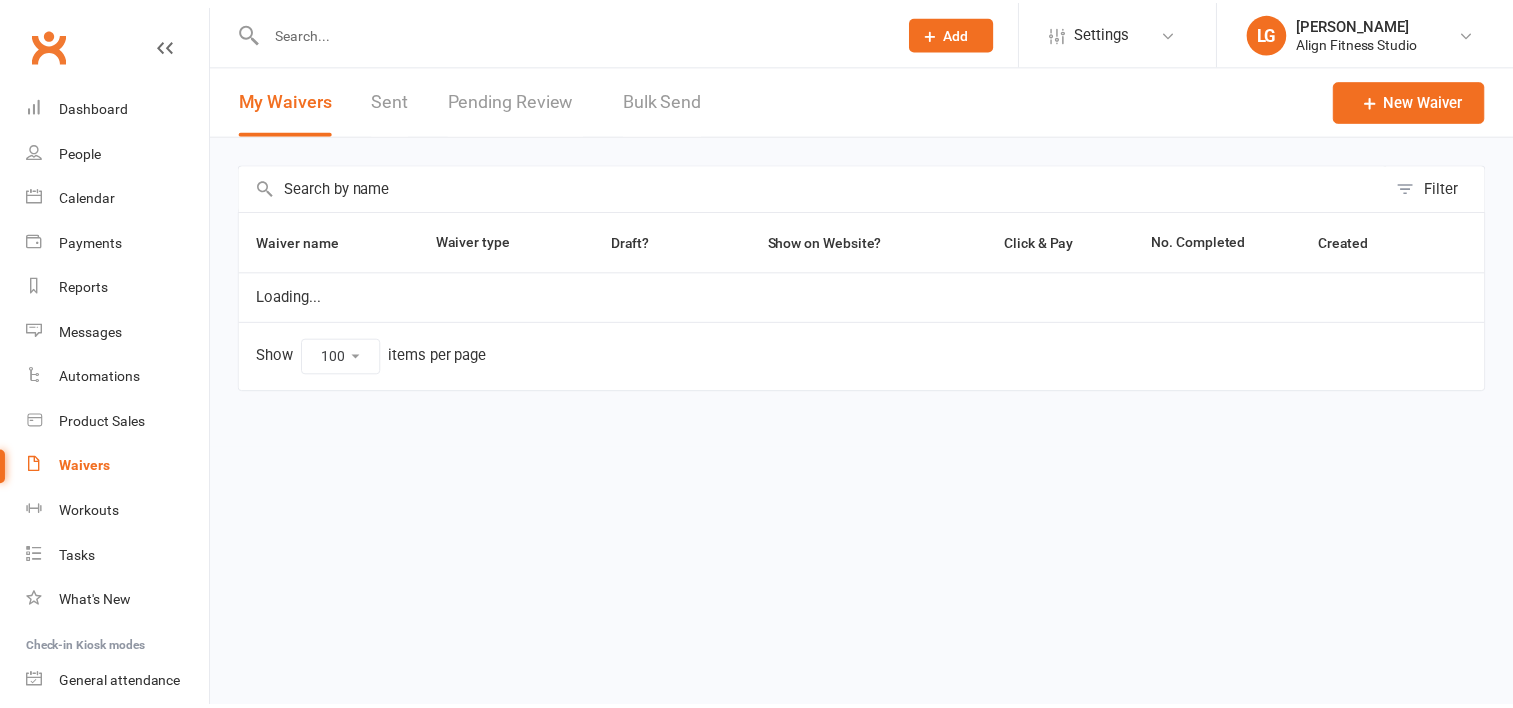 scroll, scrollTop: 0, scrollLeft: 0, axis: both 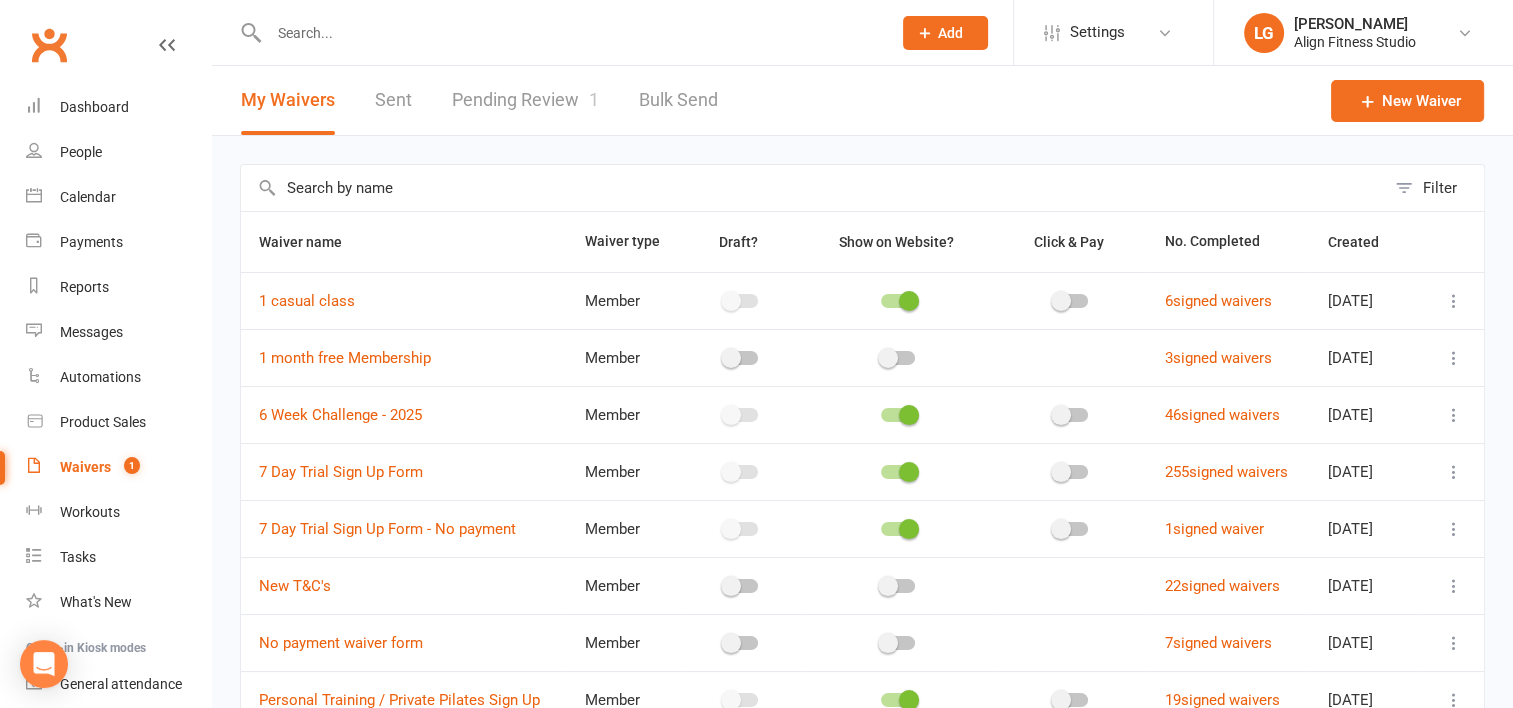 click on "Pending Review 1" at bounding box center (525, 100) 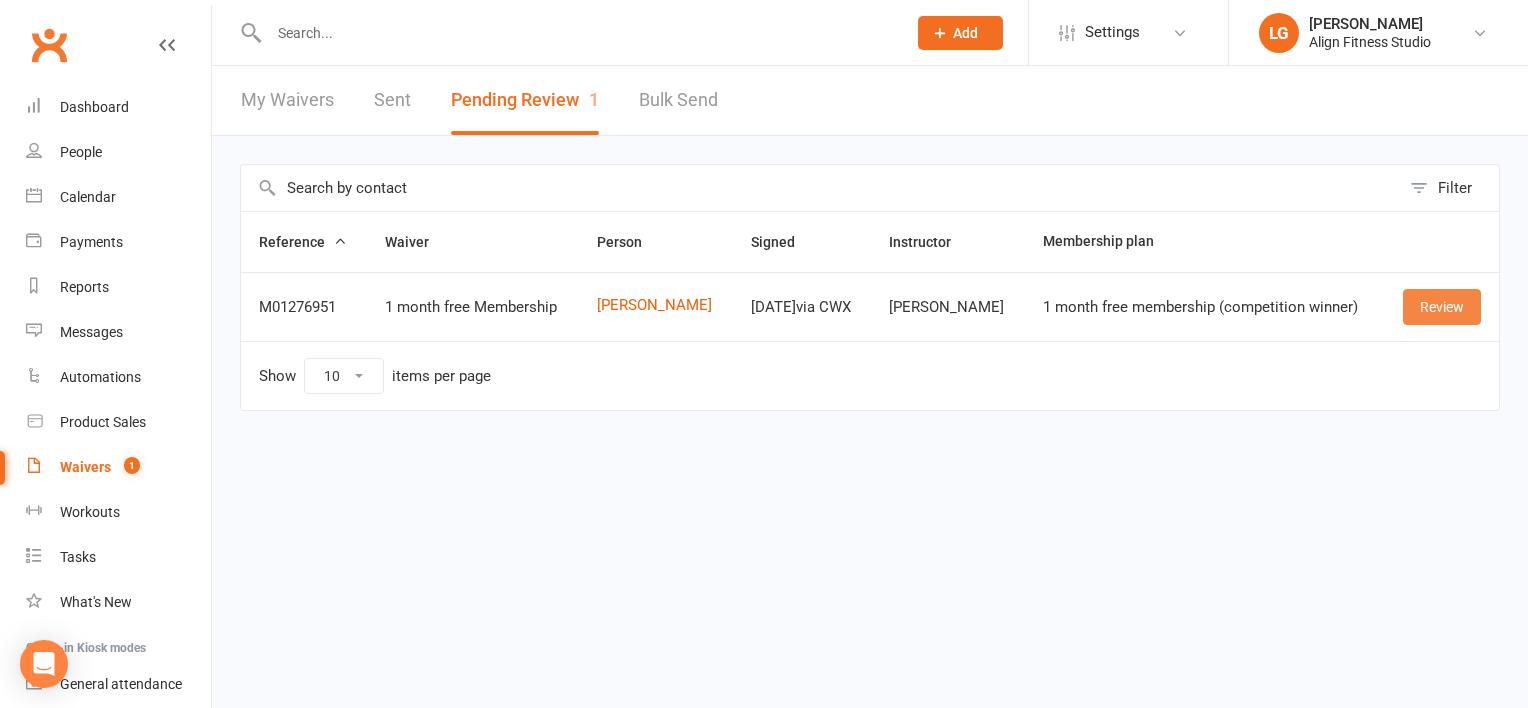 click on "Review" at bounding box center (1442, 307) 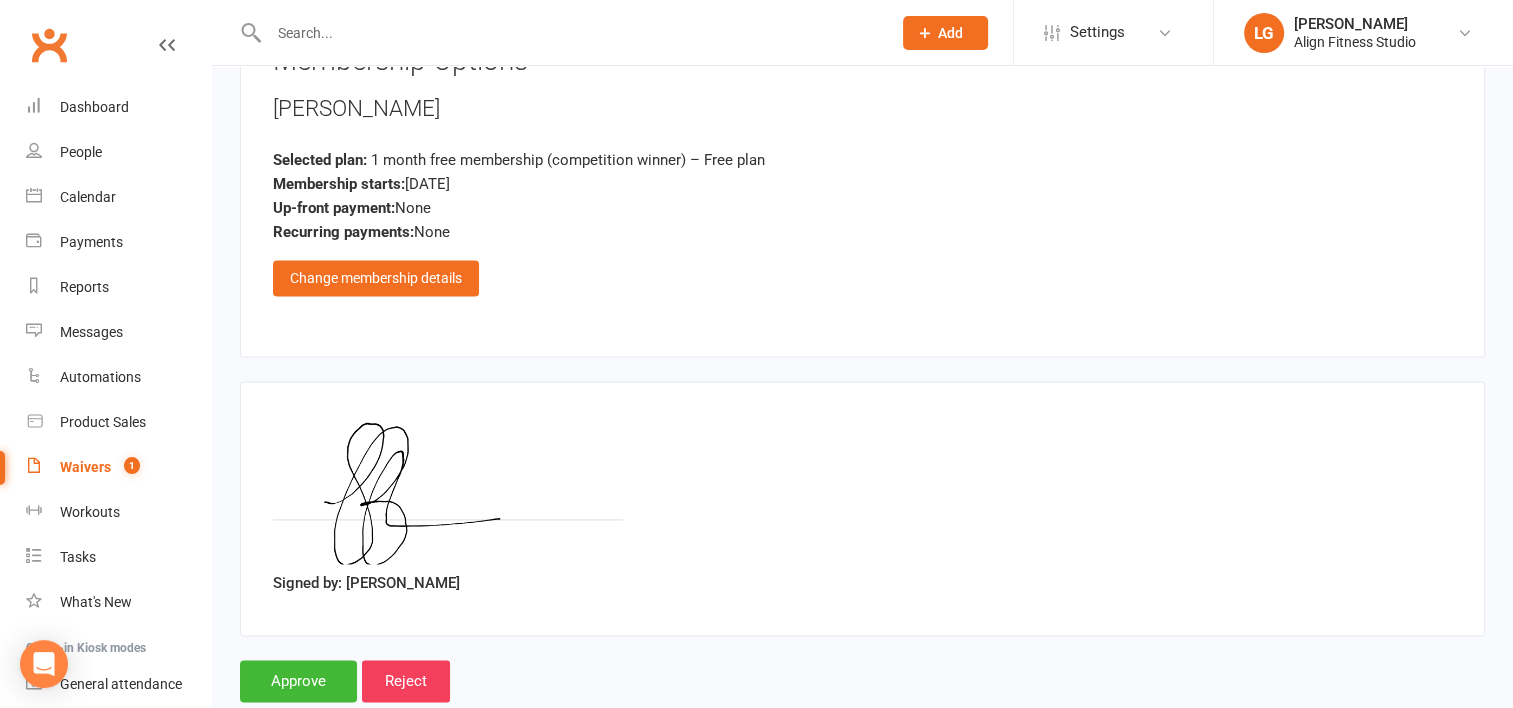 scroll, scrollTop: 2648, scrollLeft: 0, axis: vertical 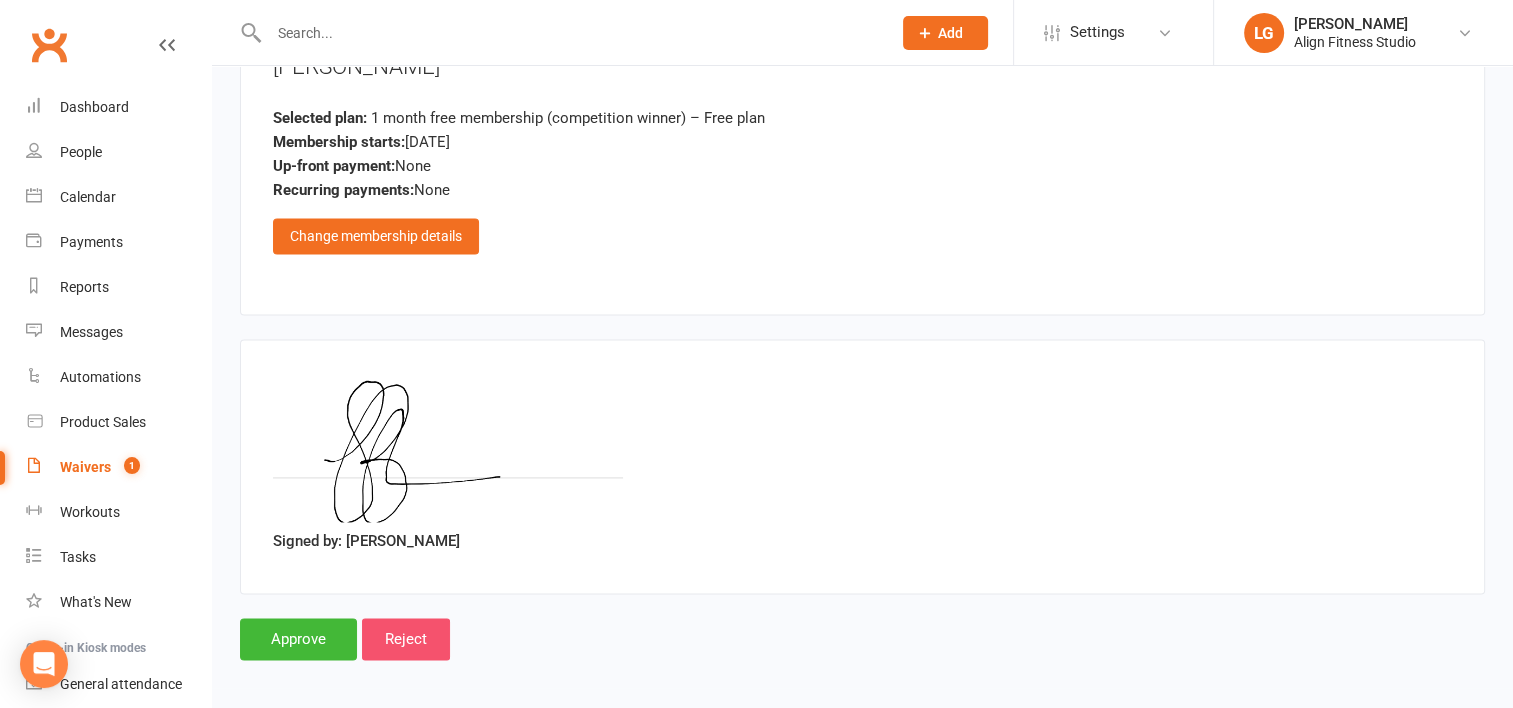 click on "Reject" at bounding box center (406, 639) 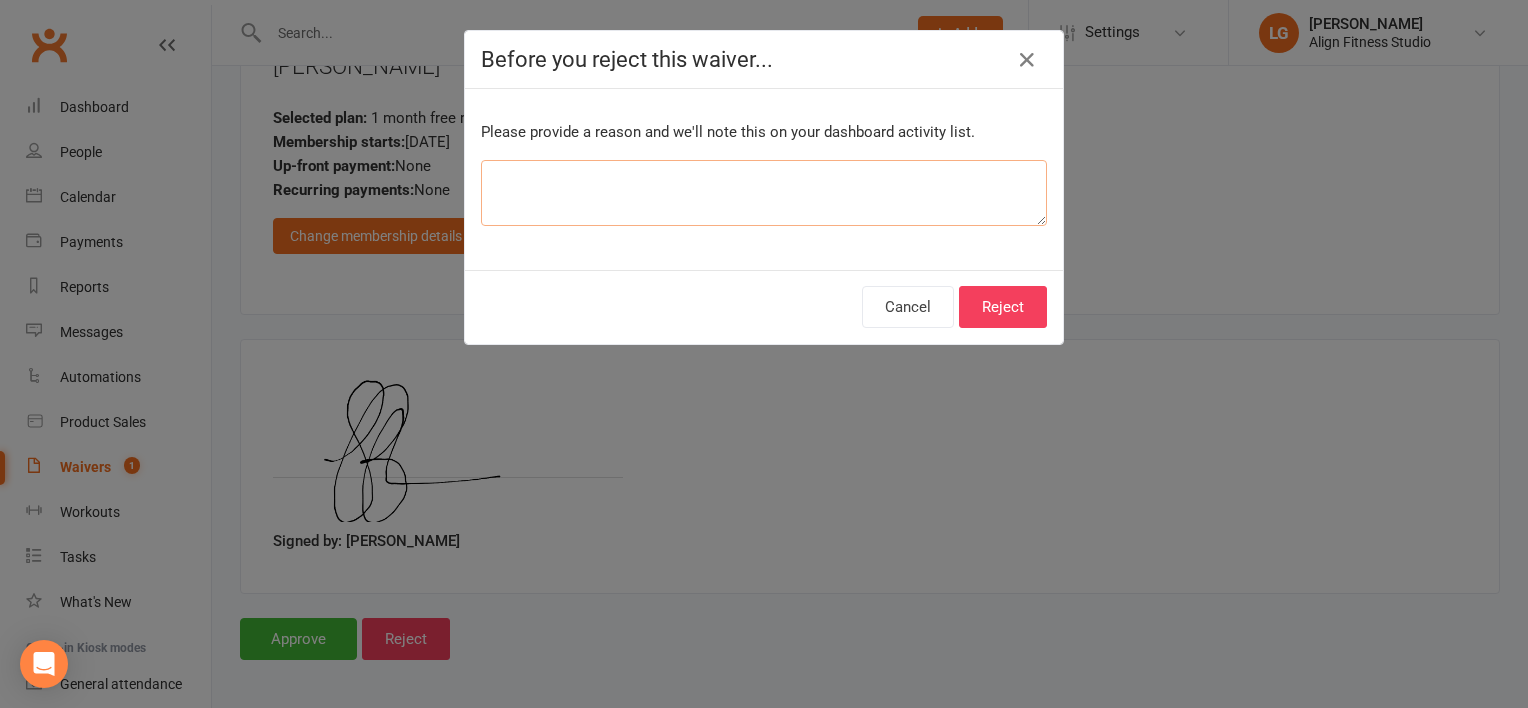 click at bounding box center (764, 193) 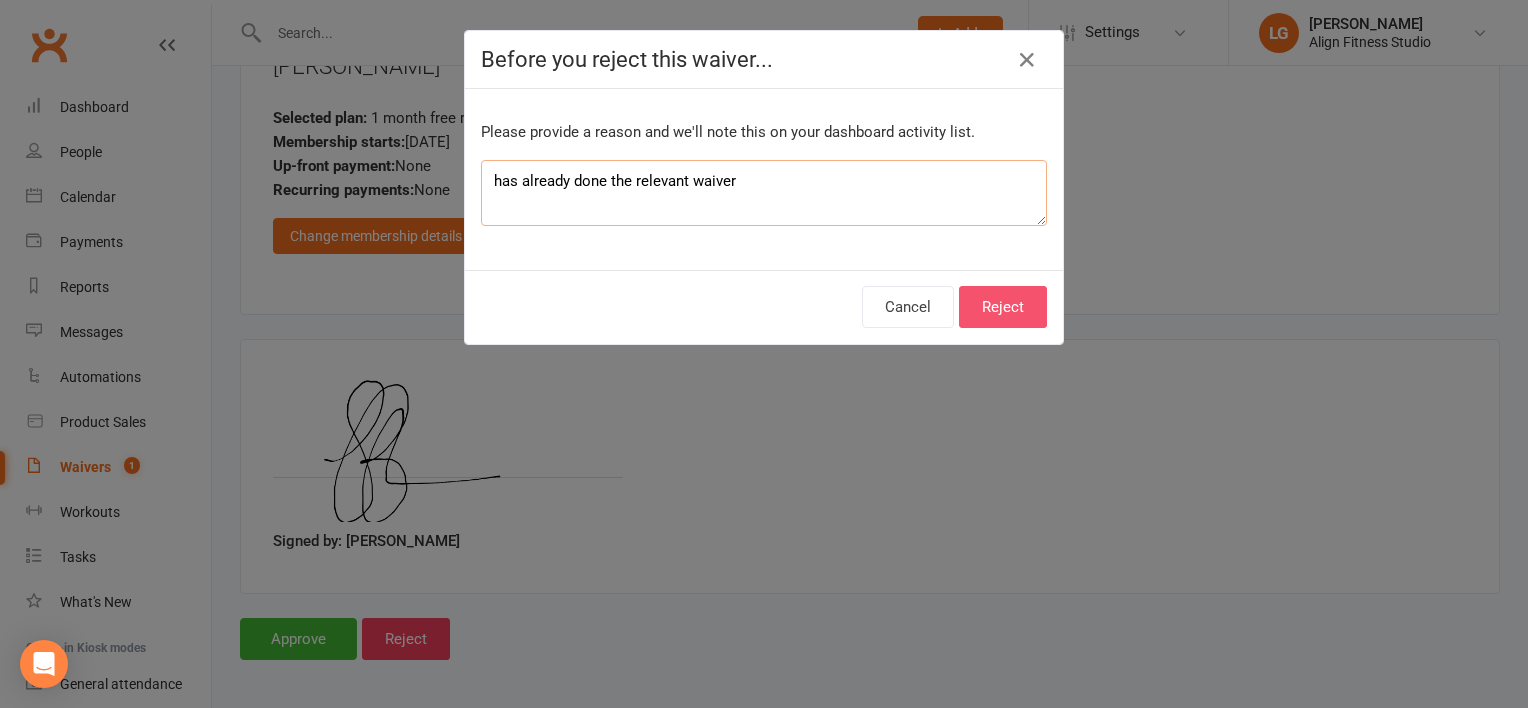 type on "has already done the relevant waiver" 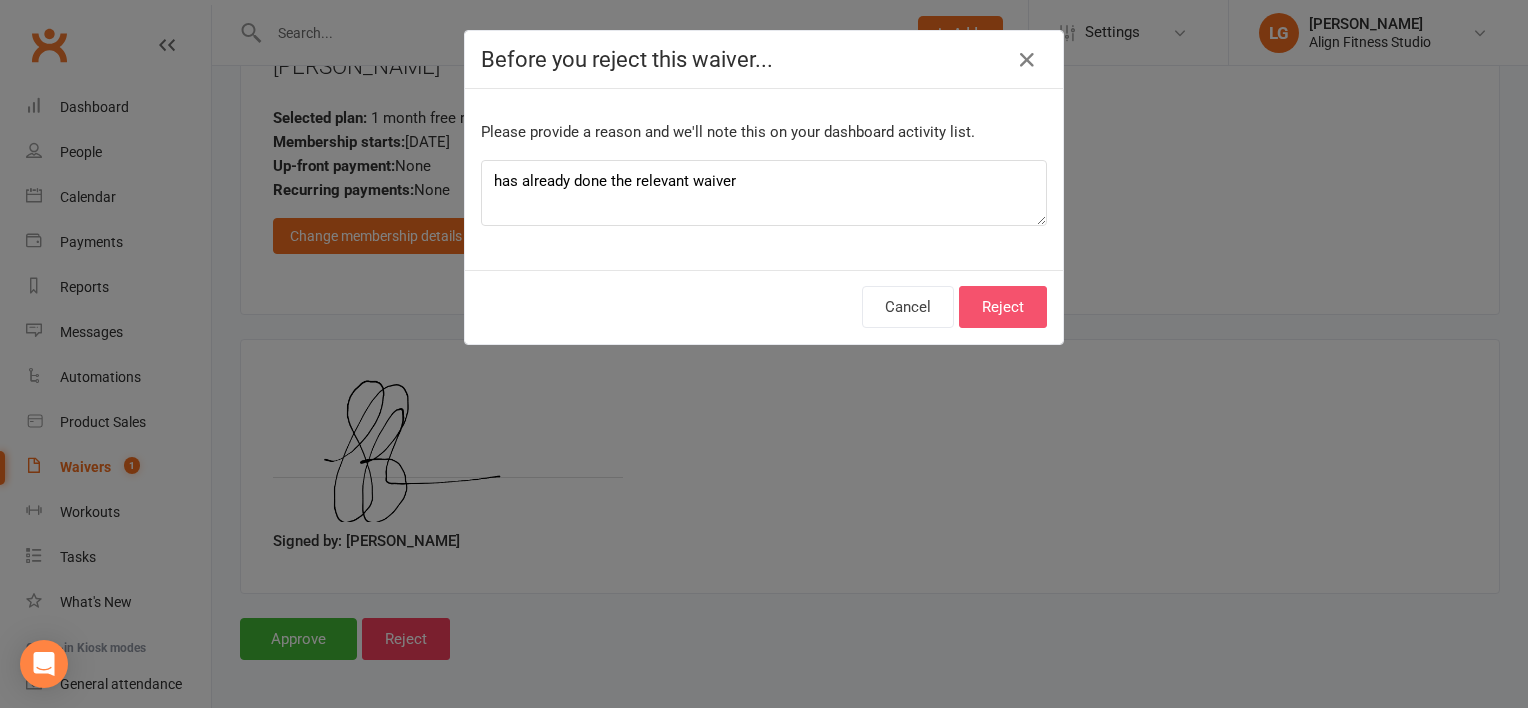 click on "Reject" at bounding box center (1003, 307) 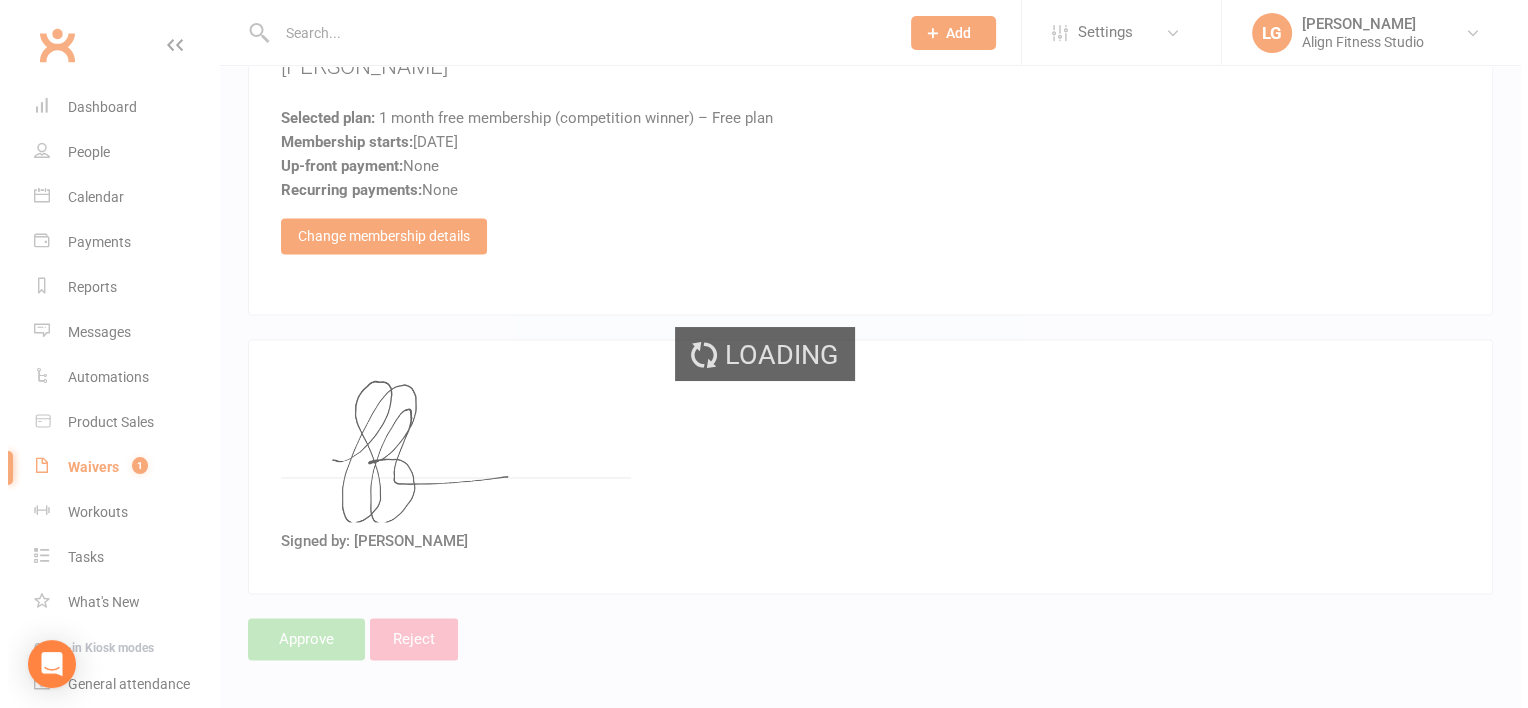 scroll, scrollTop: 0, scrollLeft: 0, axis: both 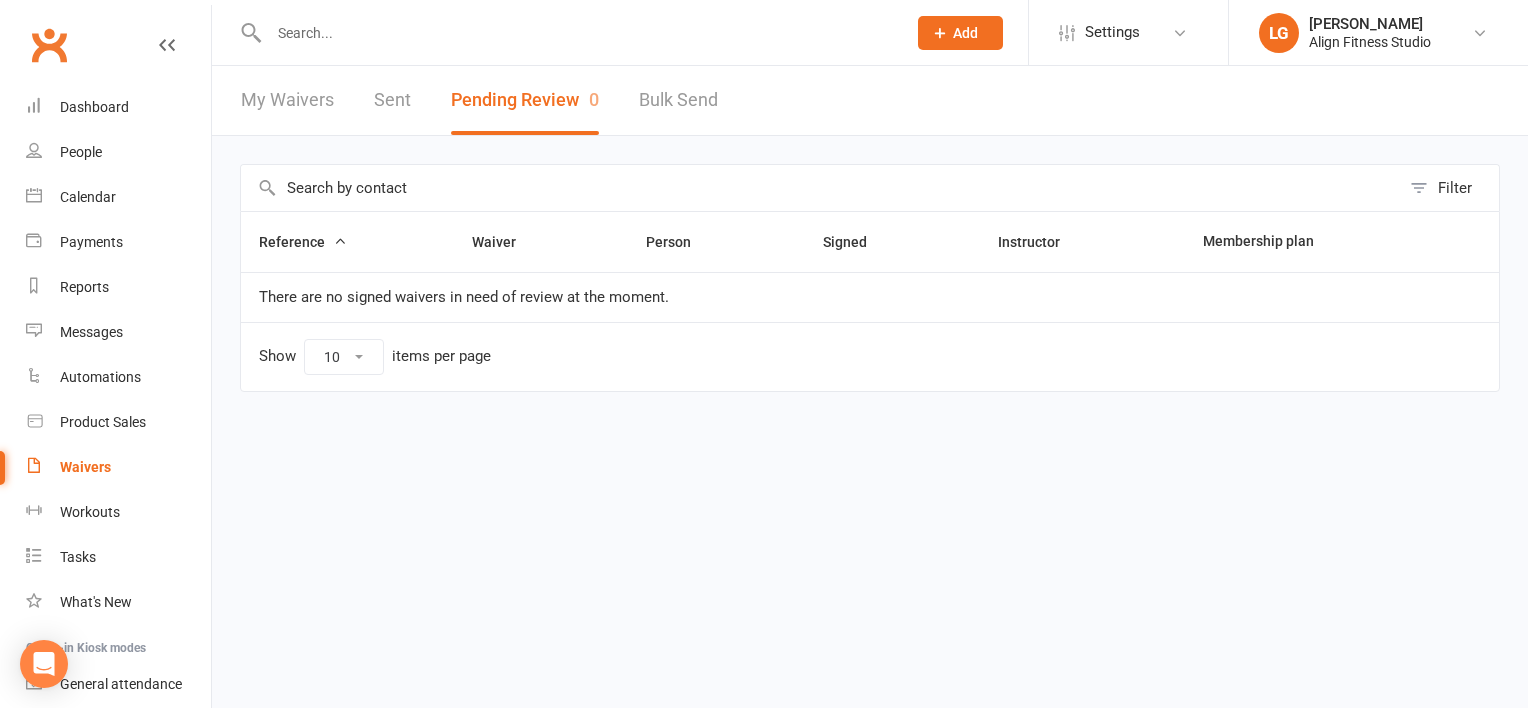 click at bounding box center (577, 33) 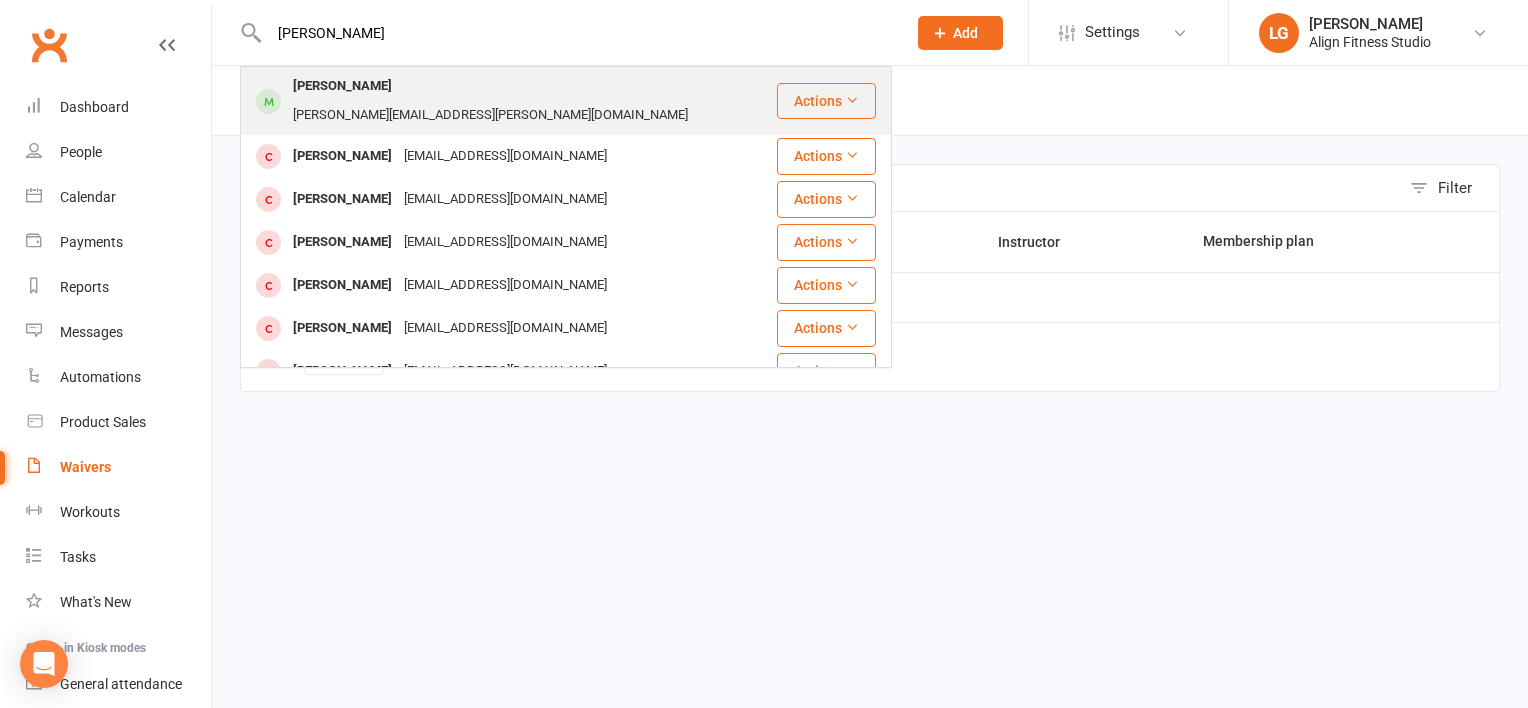 type on "[PERSON_NAME]" 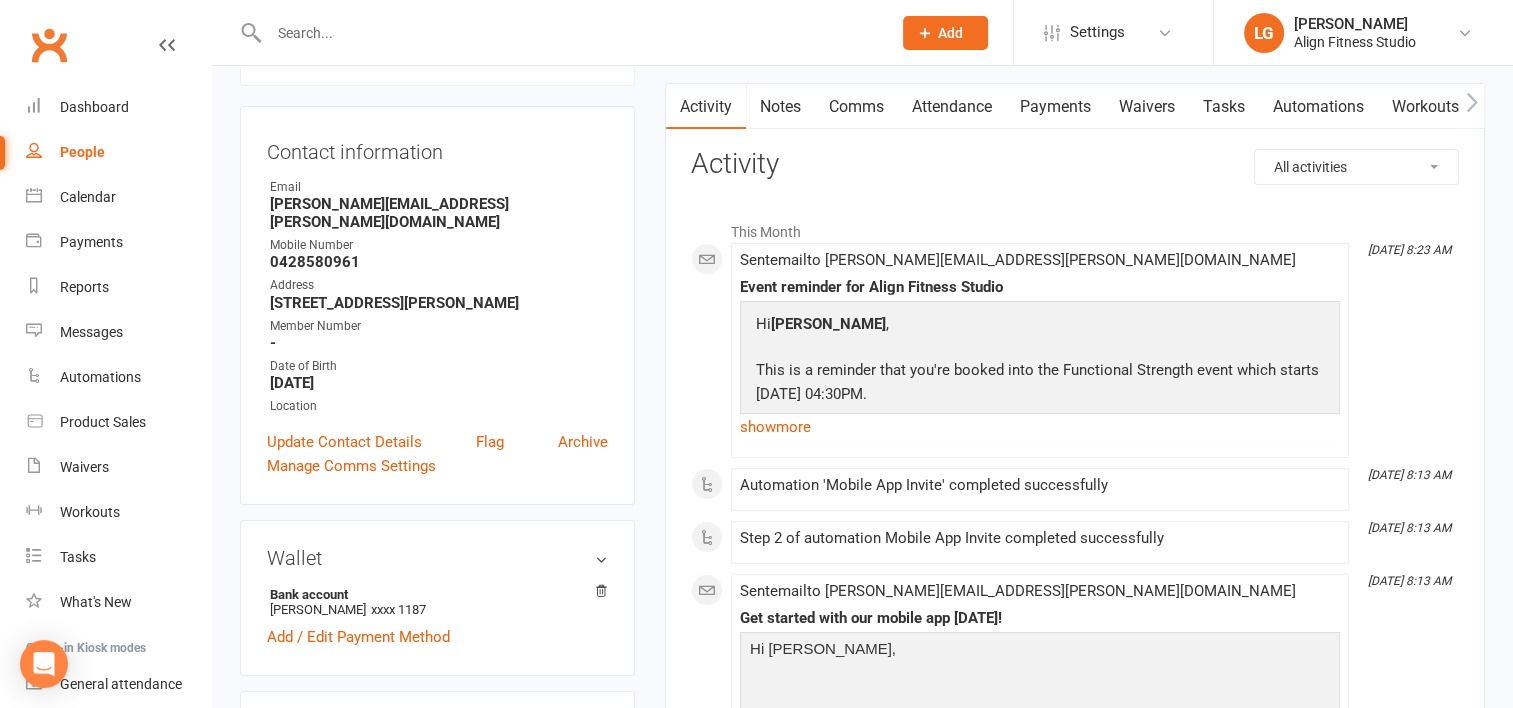 scroll, scrollTop: 0, scrollLeft: 0, axis: both 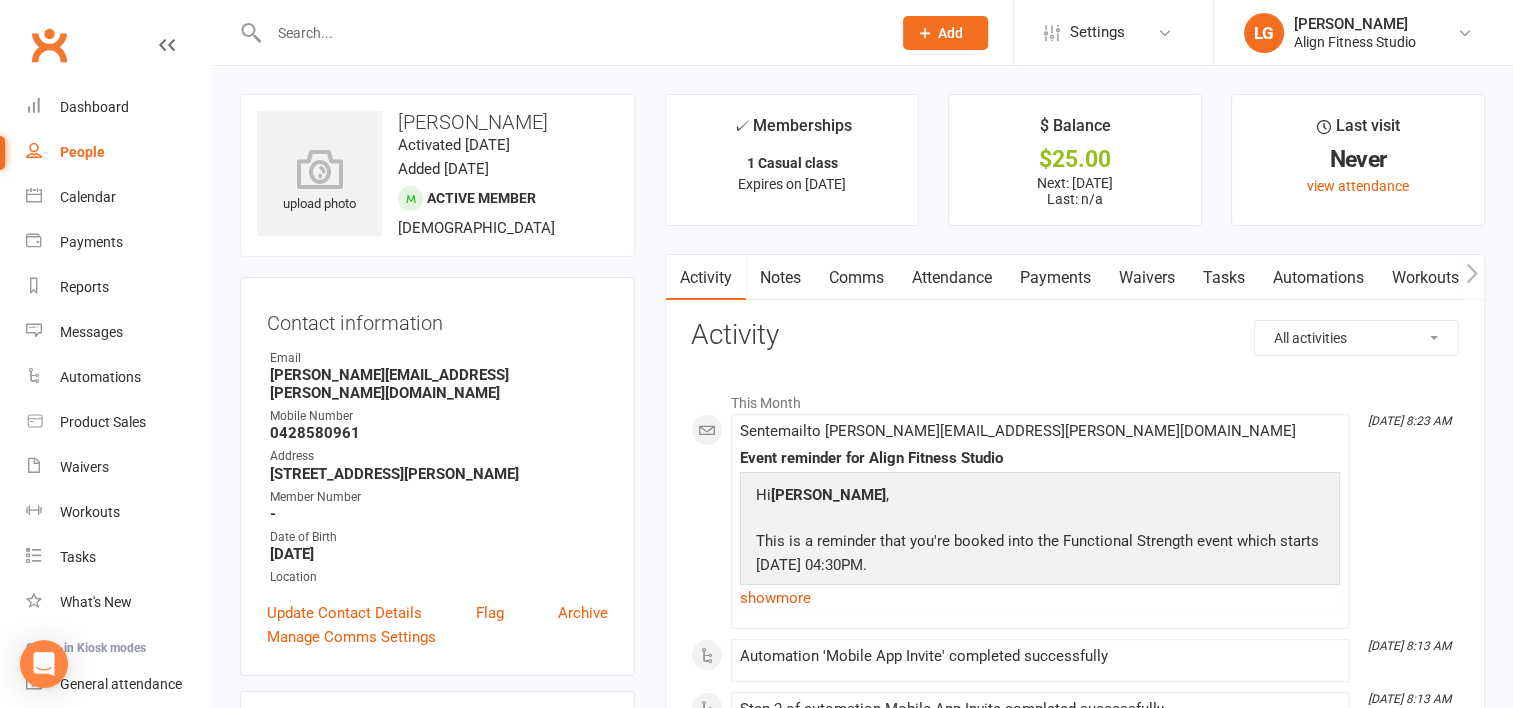 click 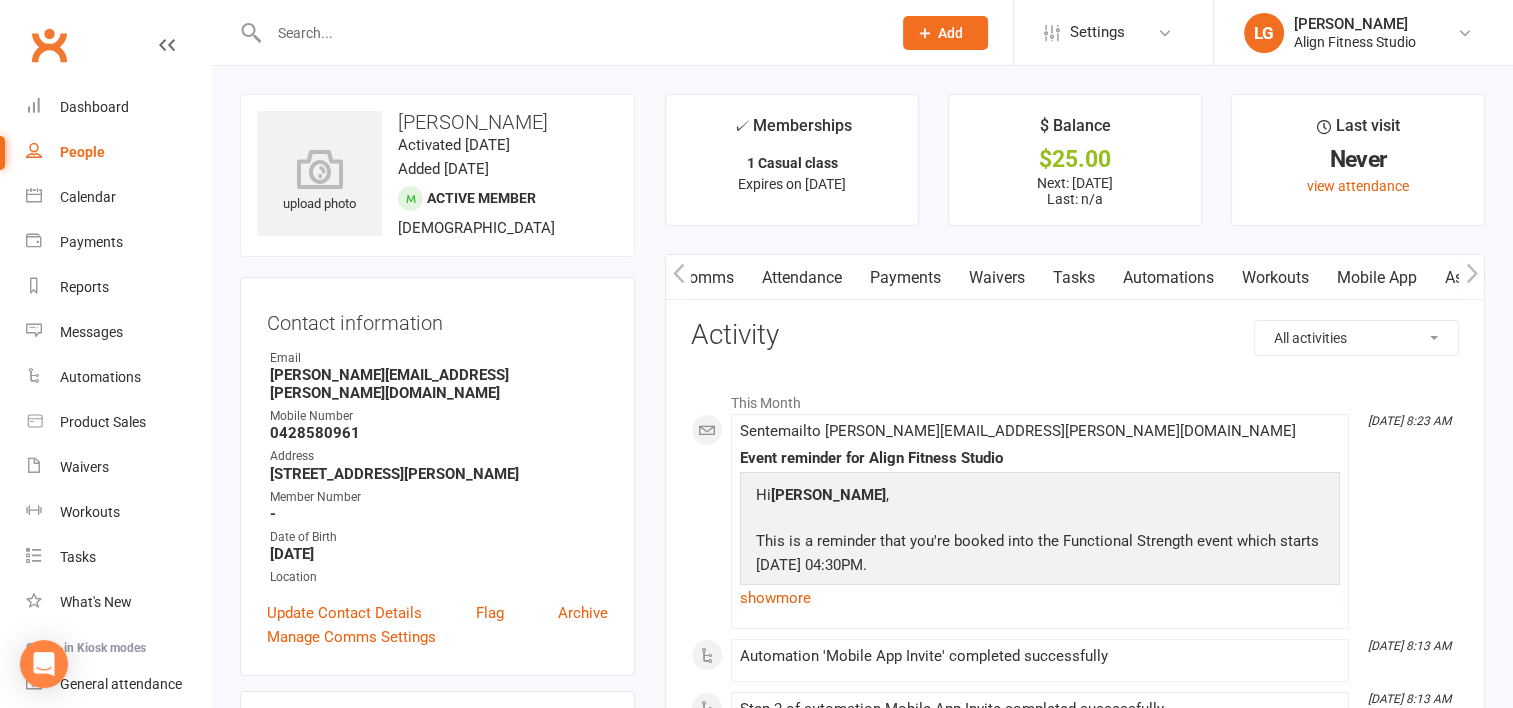 click on "Payments" at bounding box center (905, 278) 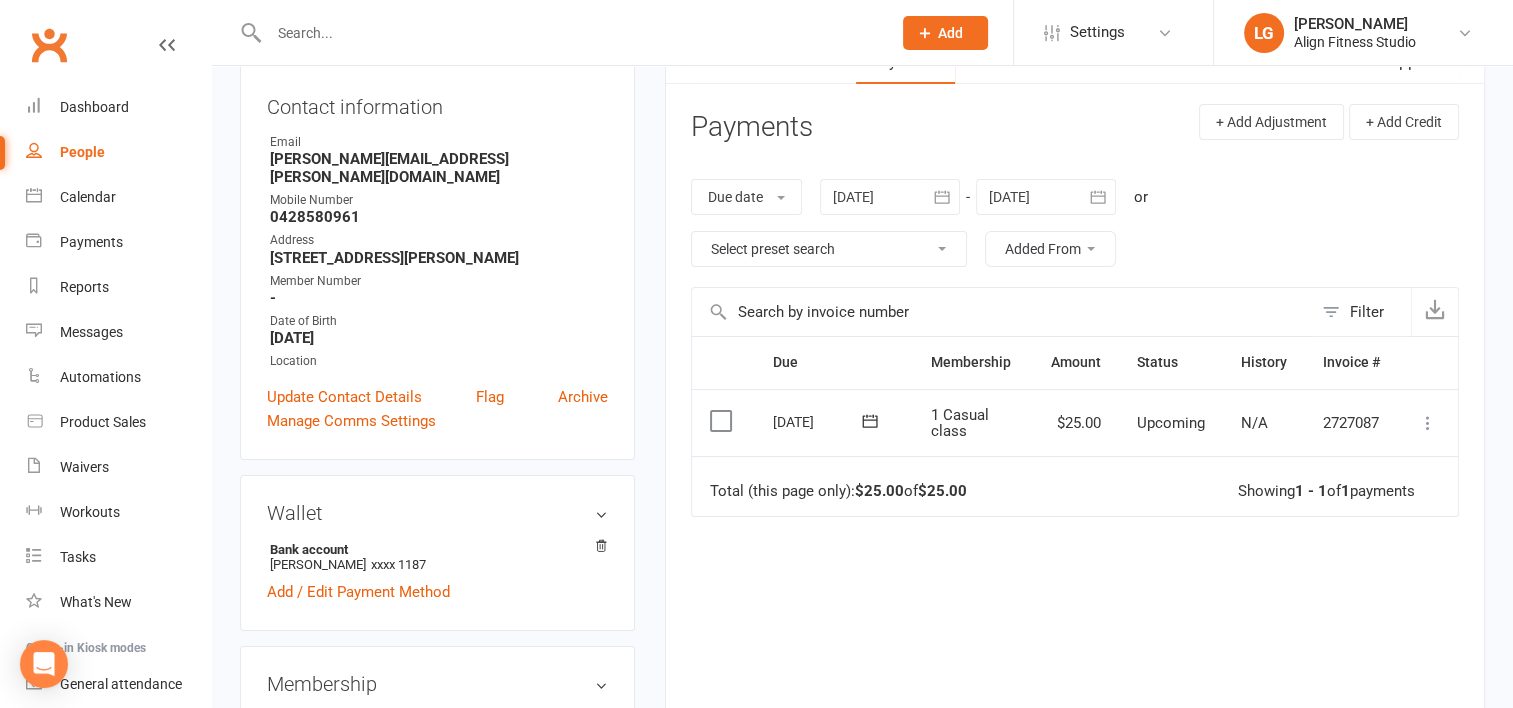 scroll, scrollTop: 0, scrollLeft: 0, axis: both 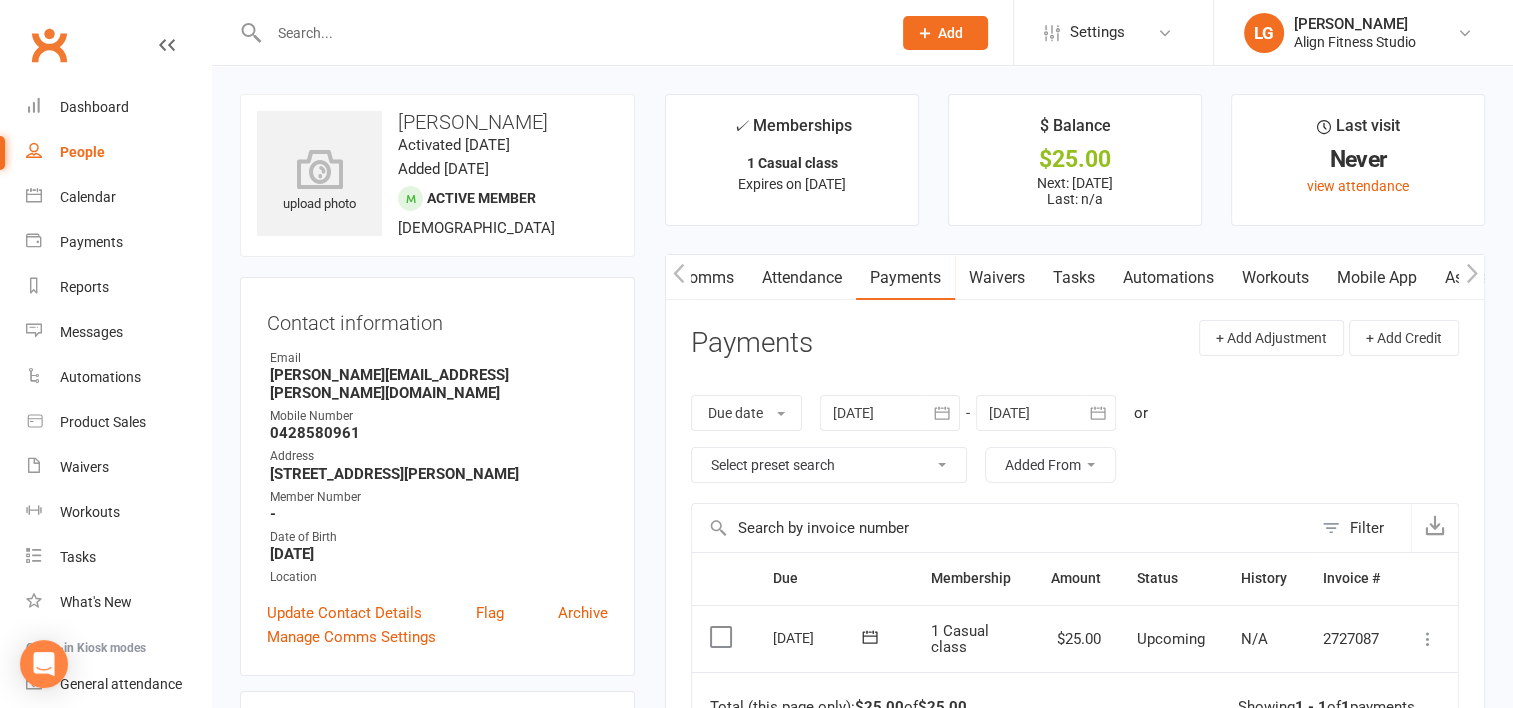 click at bounding box center [570, 33] 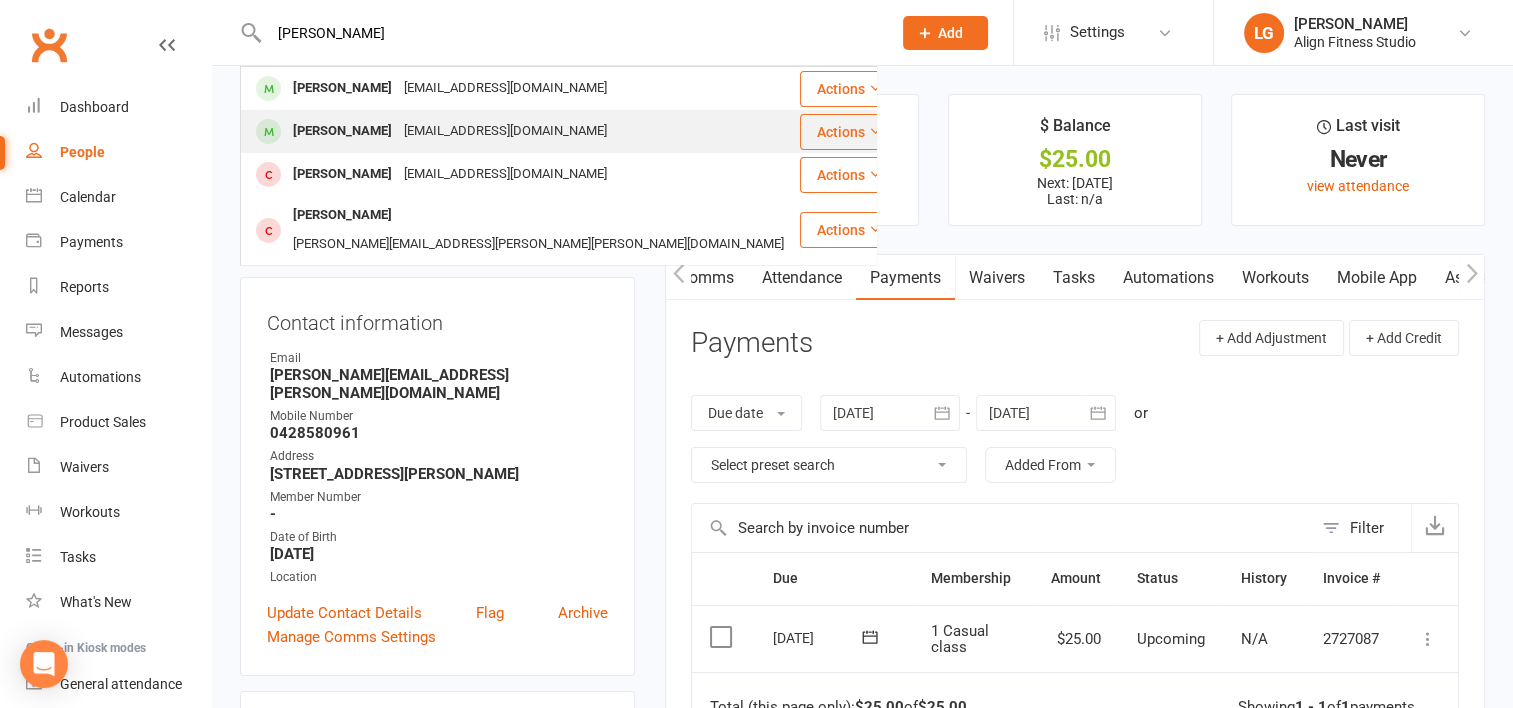 type on "[PERSON_NAME]" 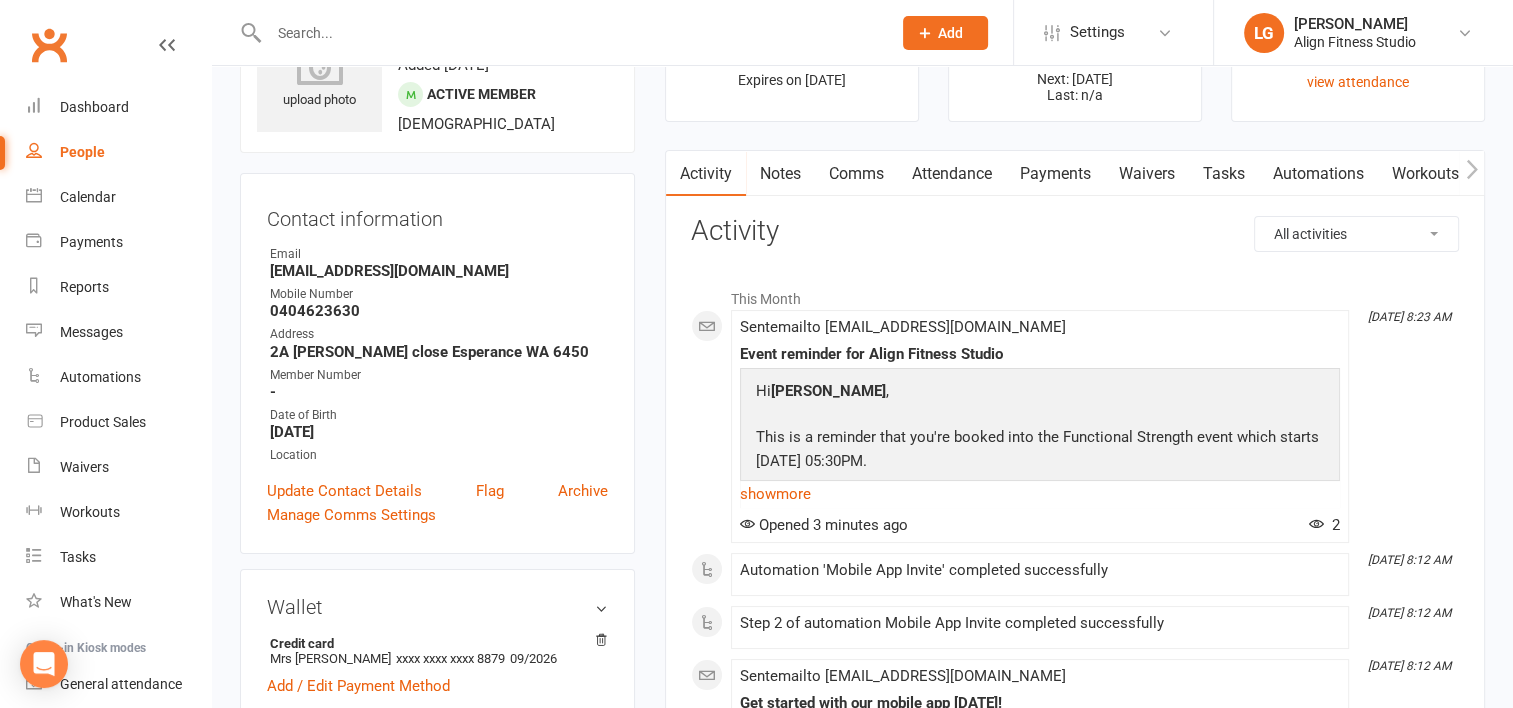 scroll, scrollTop: 38, scrollLeft: 0, axis: vertical 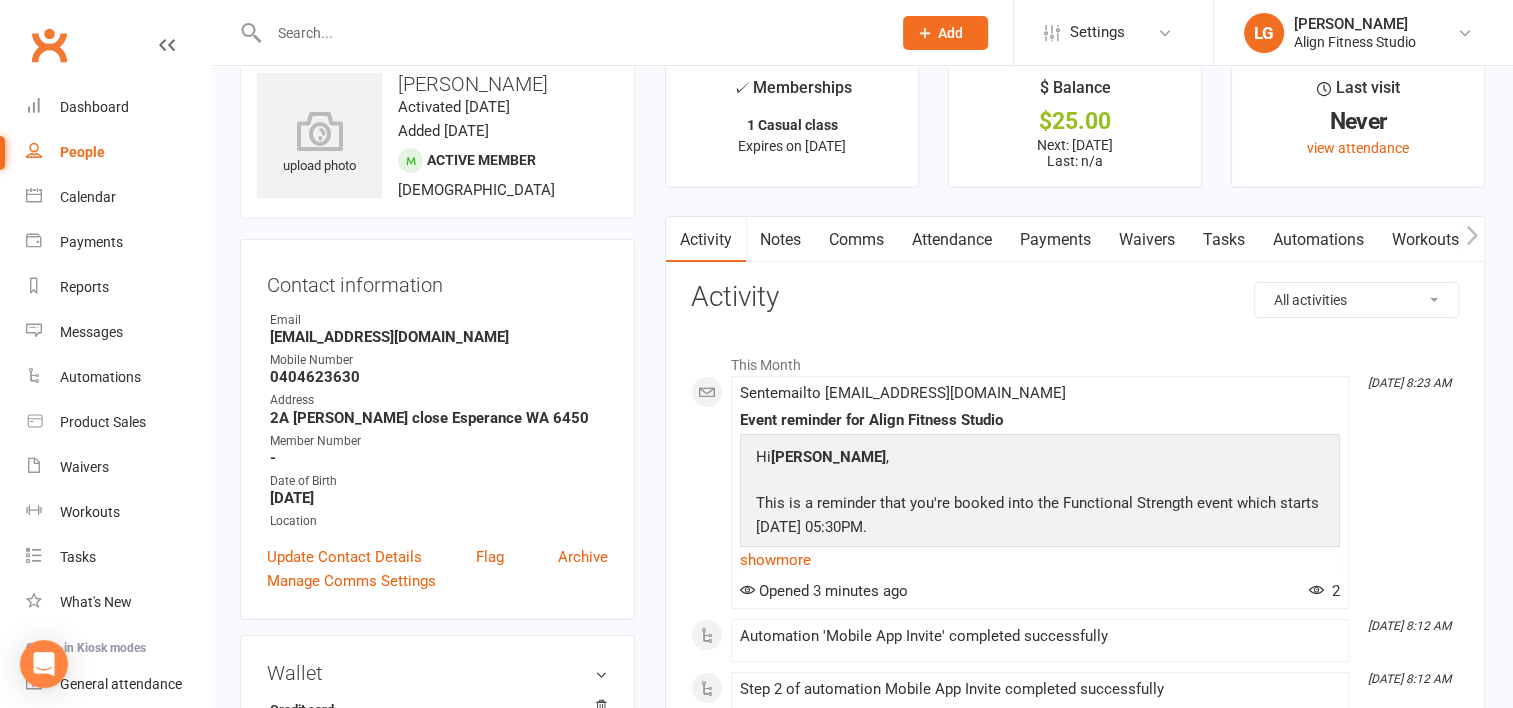 click on "Payments" at bounding box center (1055, 240) 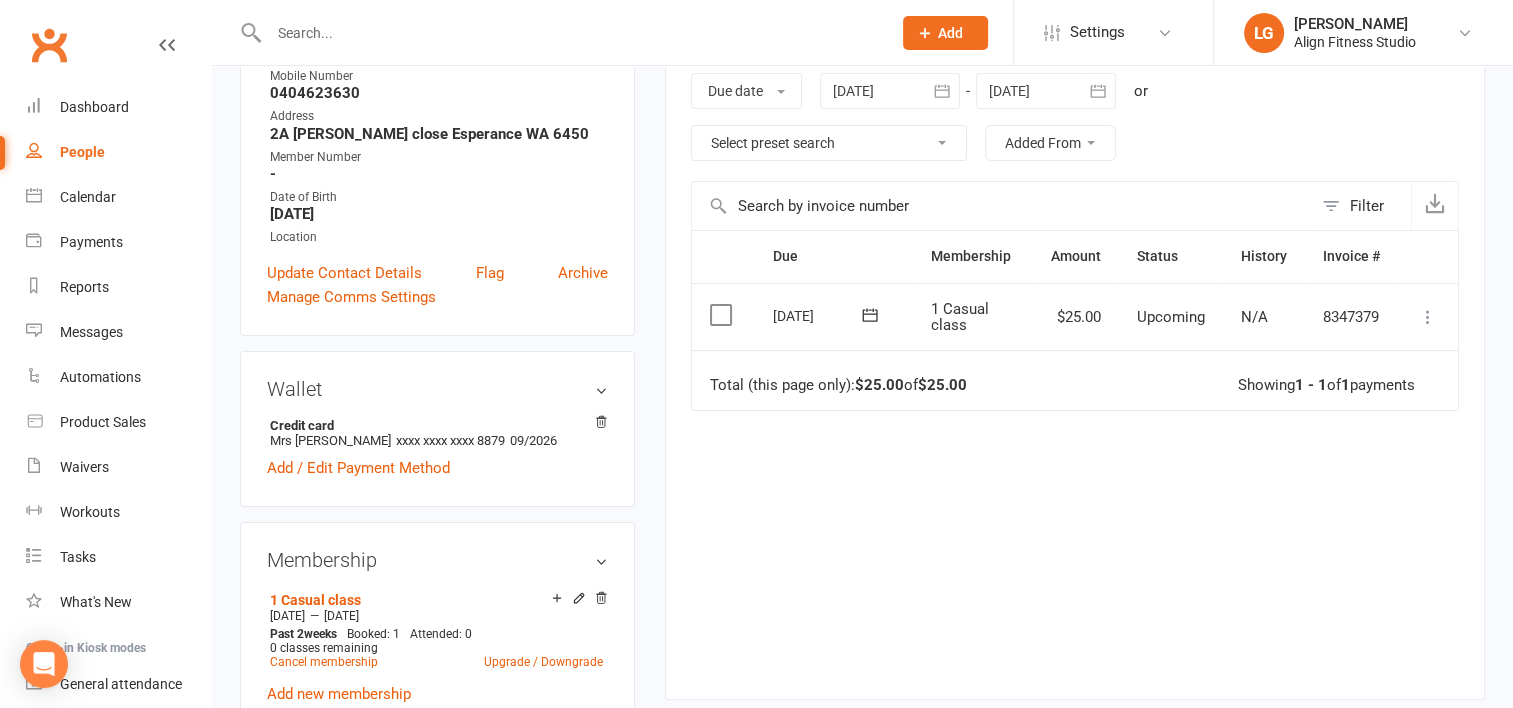 scroll, scrollTop: 0, scrollLeft: 0, axis: both 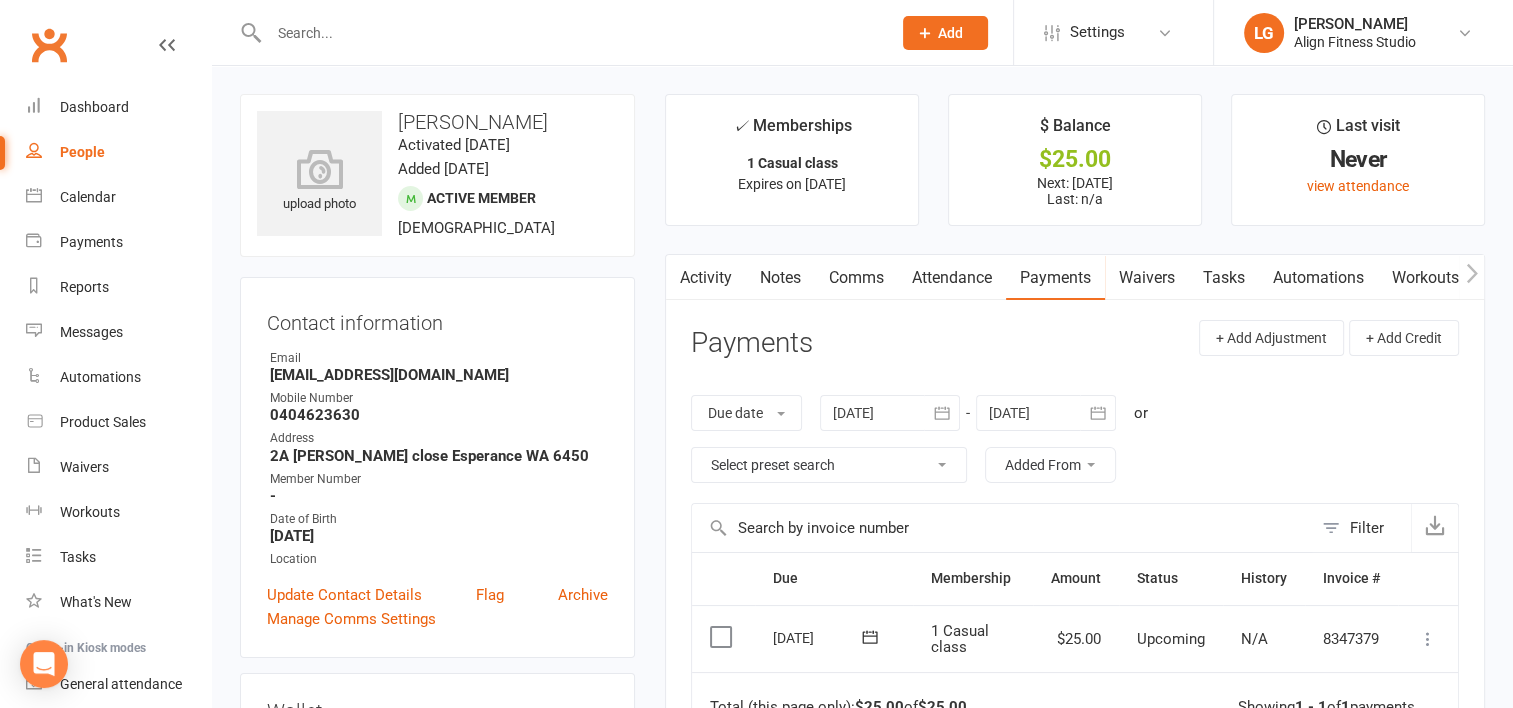 click at bounding box center (570, 33) 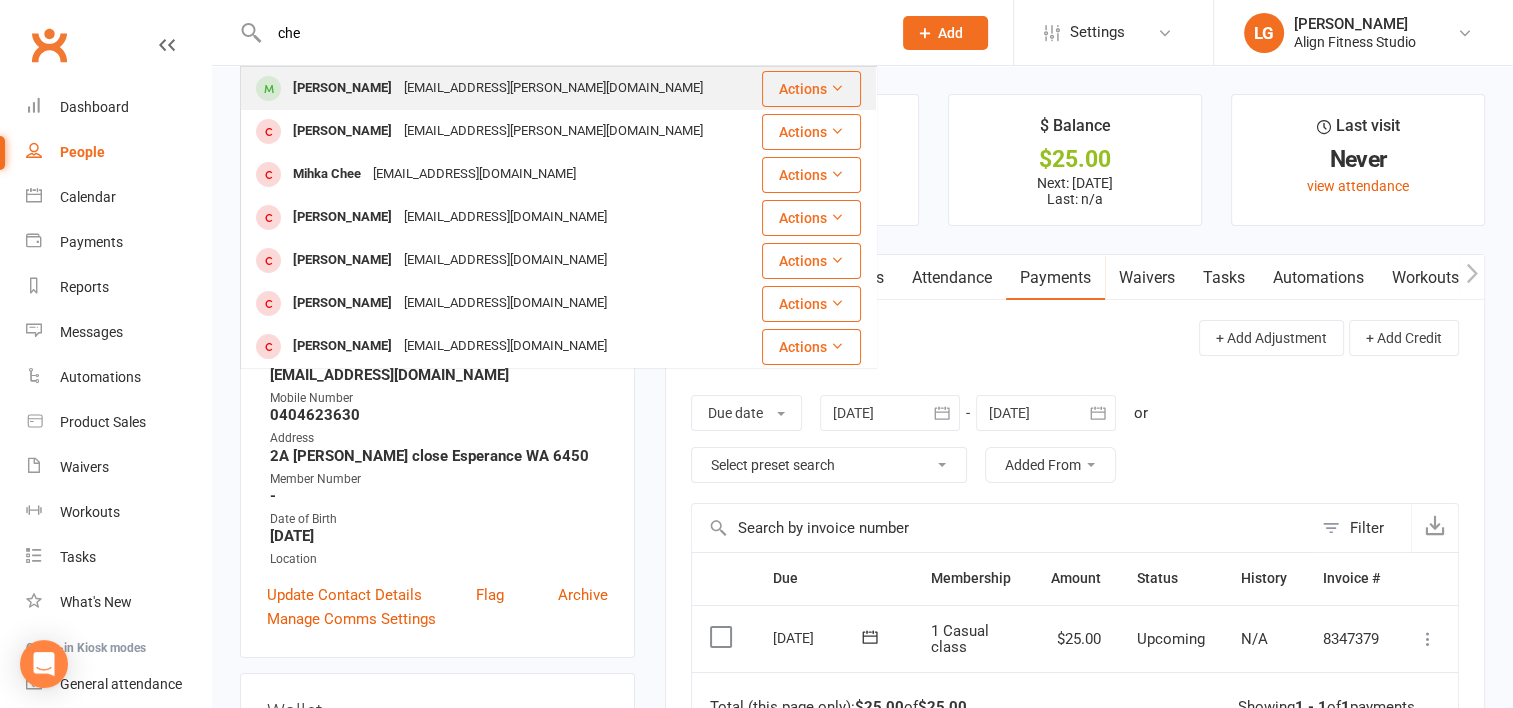 type on "che" 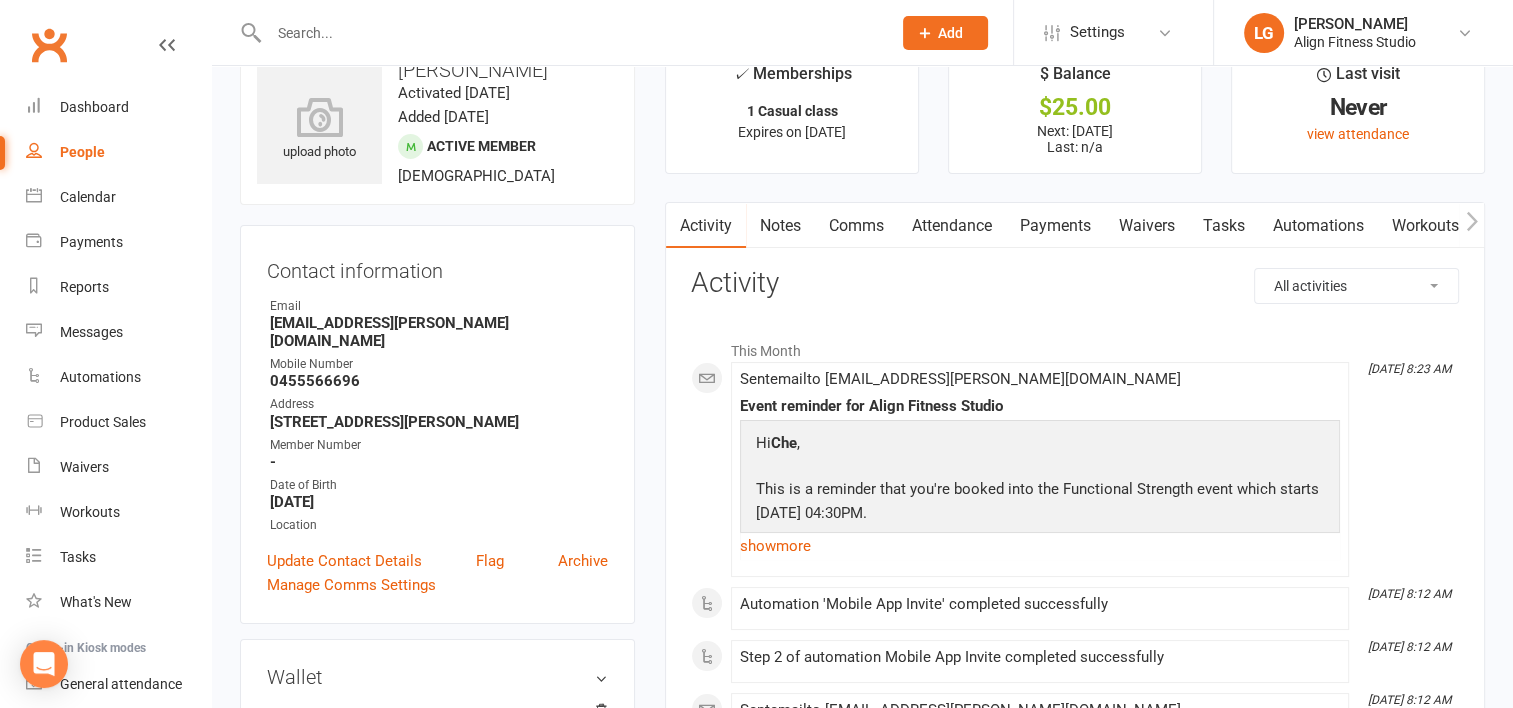scroll, scrollTop: 0, scrollLeft: 0, axis: both 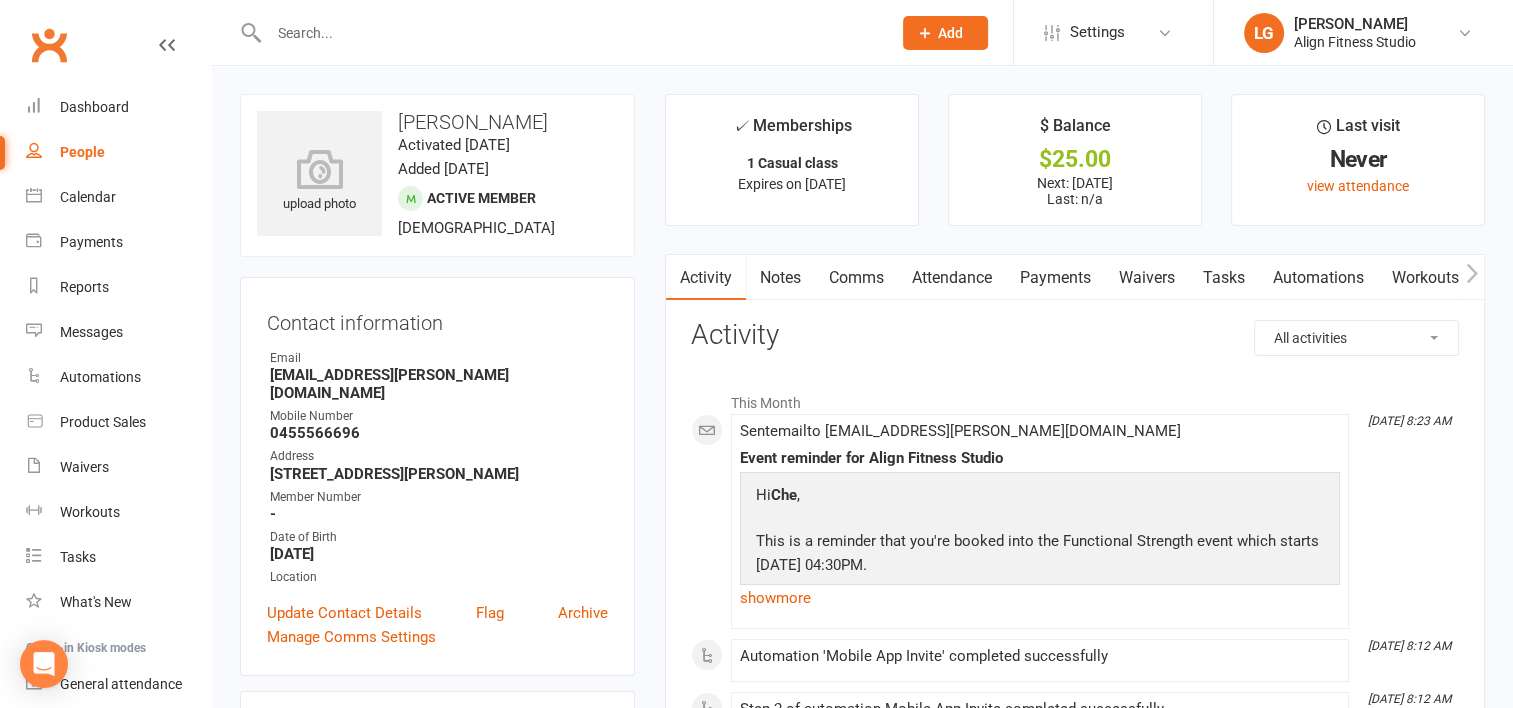 click on "Payments" at bounding box center [1055, 278] 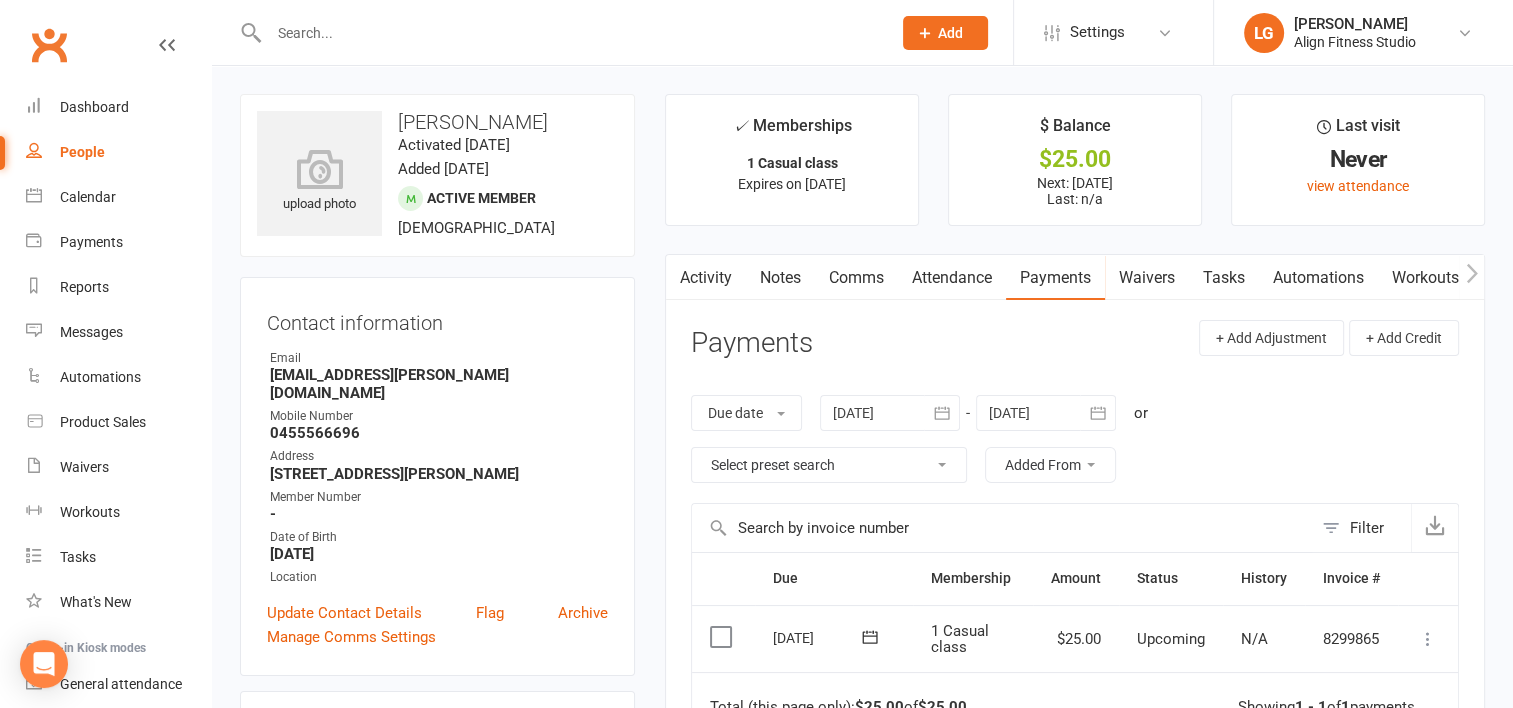 scroll, scrollTop: 340, scrollLeft: 0, axis: vertical 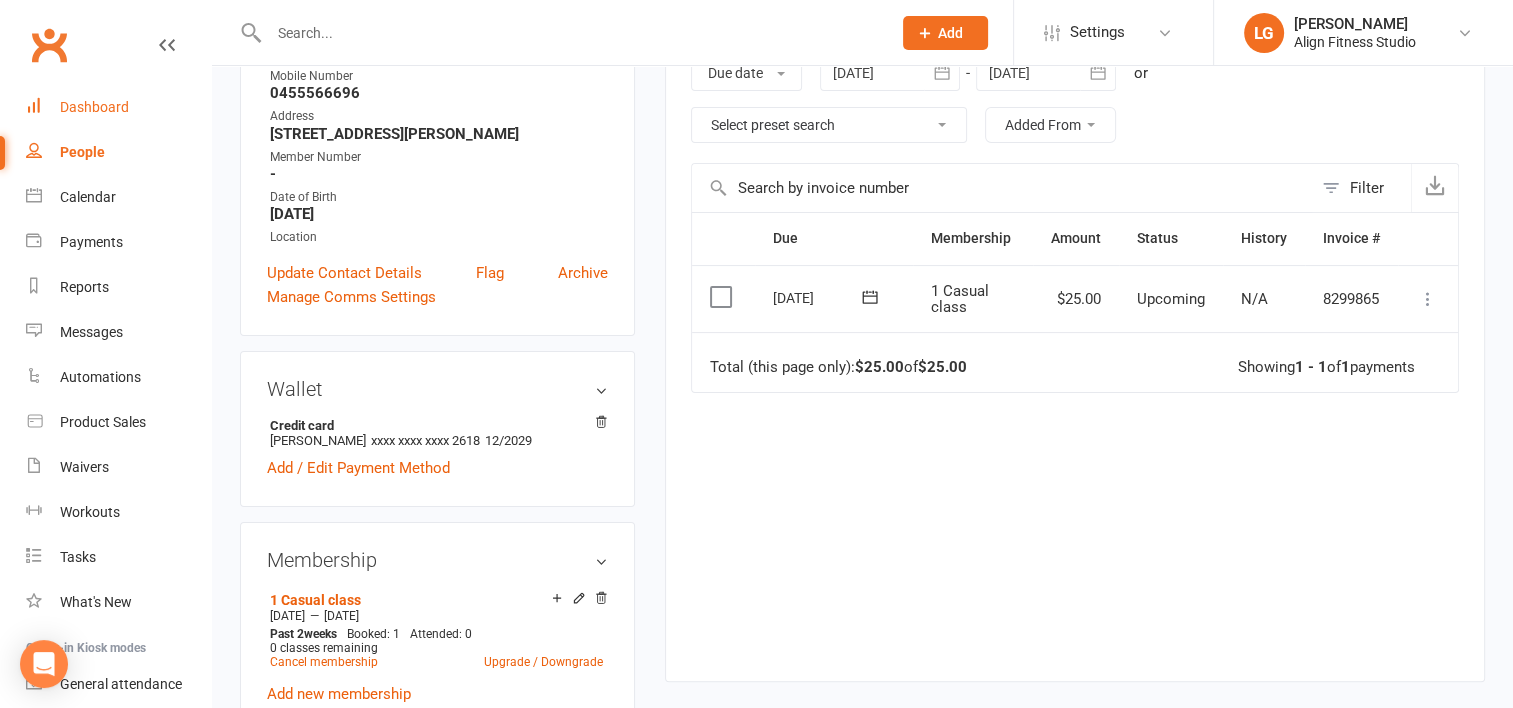 click on "Dashboard" at bounding box center (94, 107) 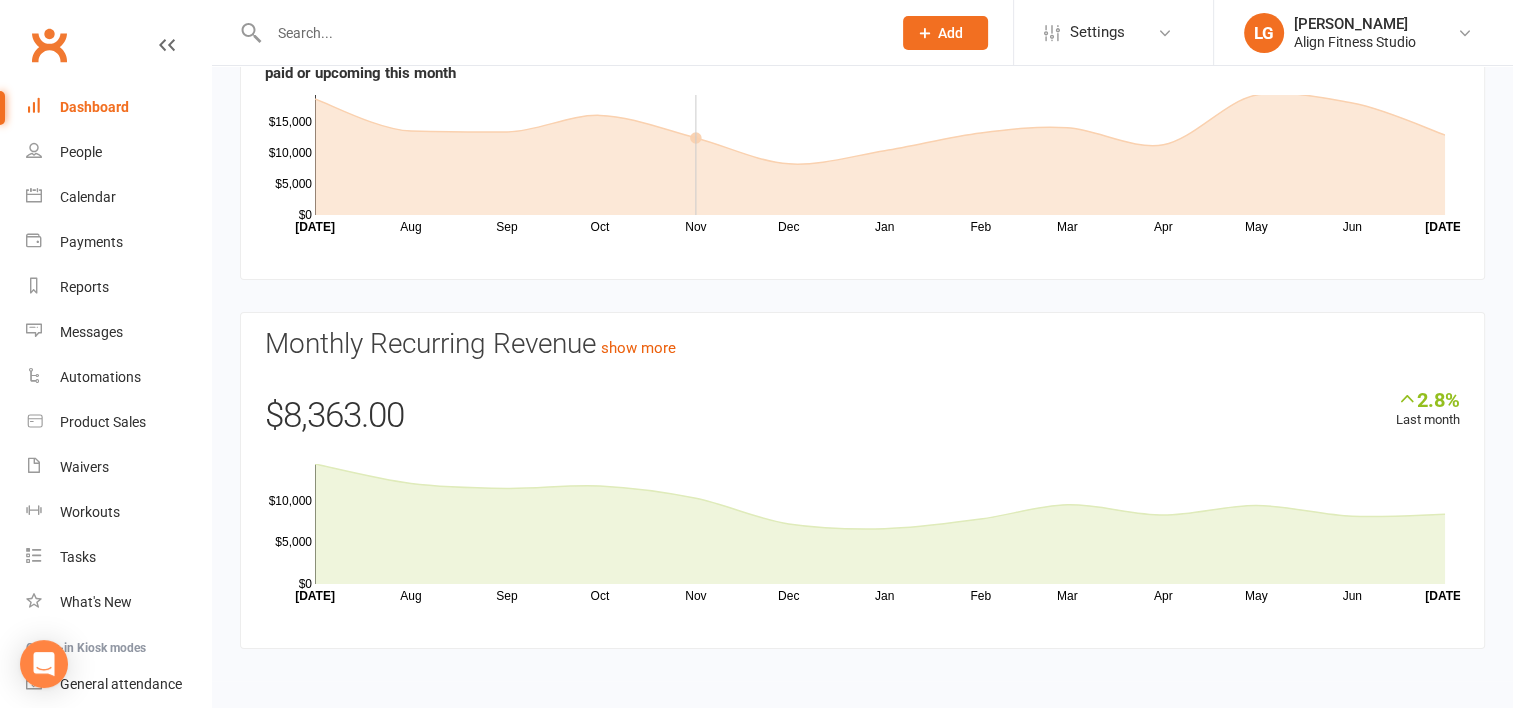 scroll, scrollTop: 0, scrollLeft: 0, axis: both 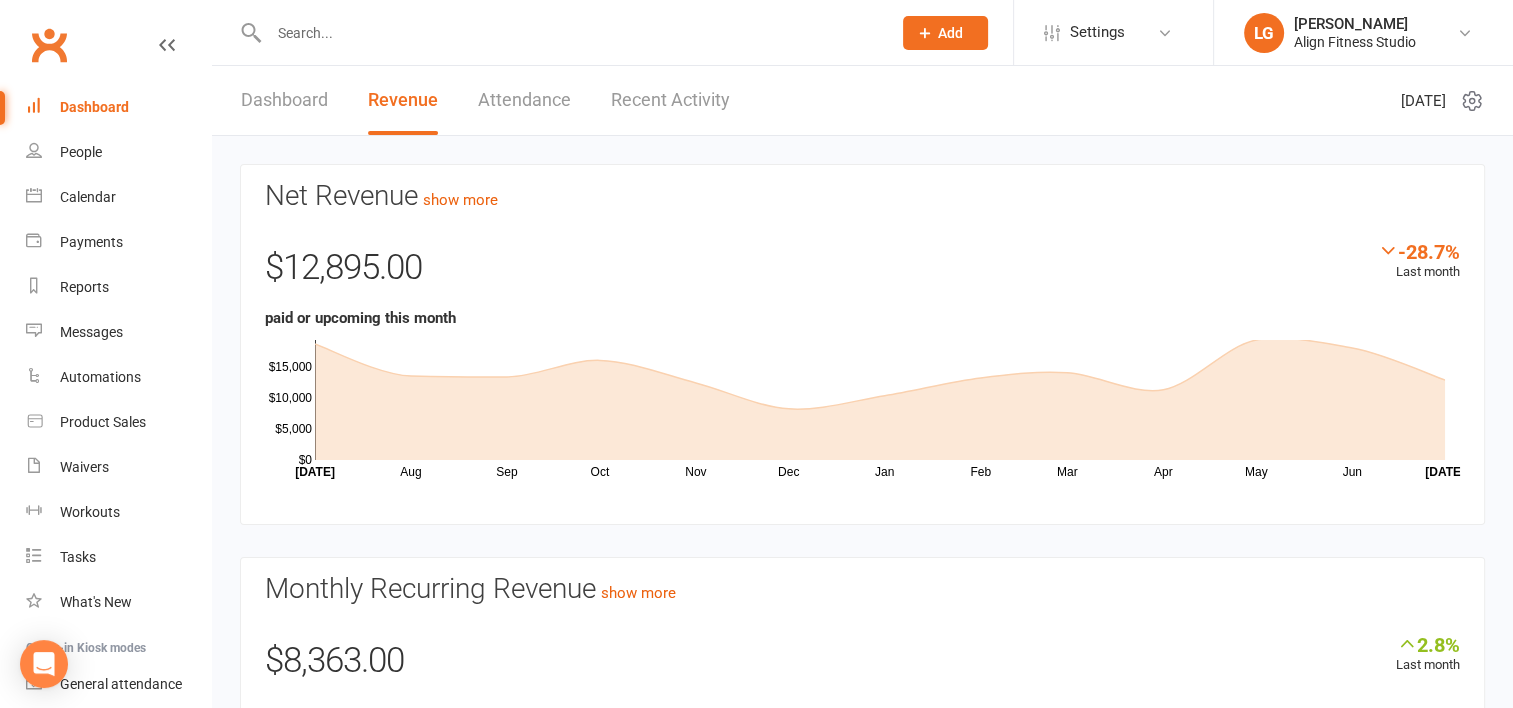 click on "Recent Activity" at bounding box center [670, 100] 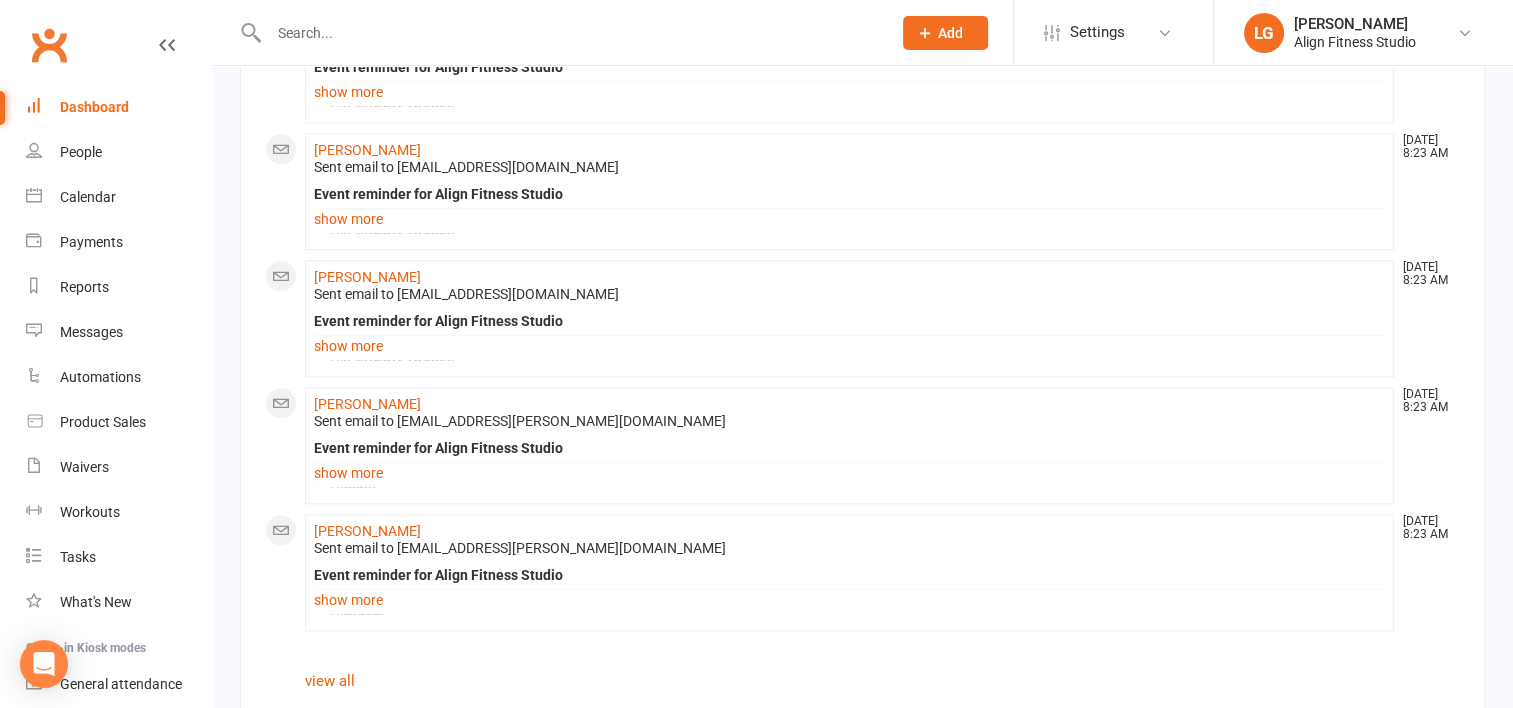 scroll, scrollTop: 2165, scrollLeft: 0, axis: vertical 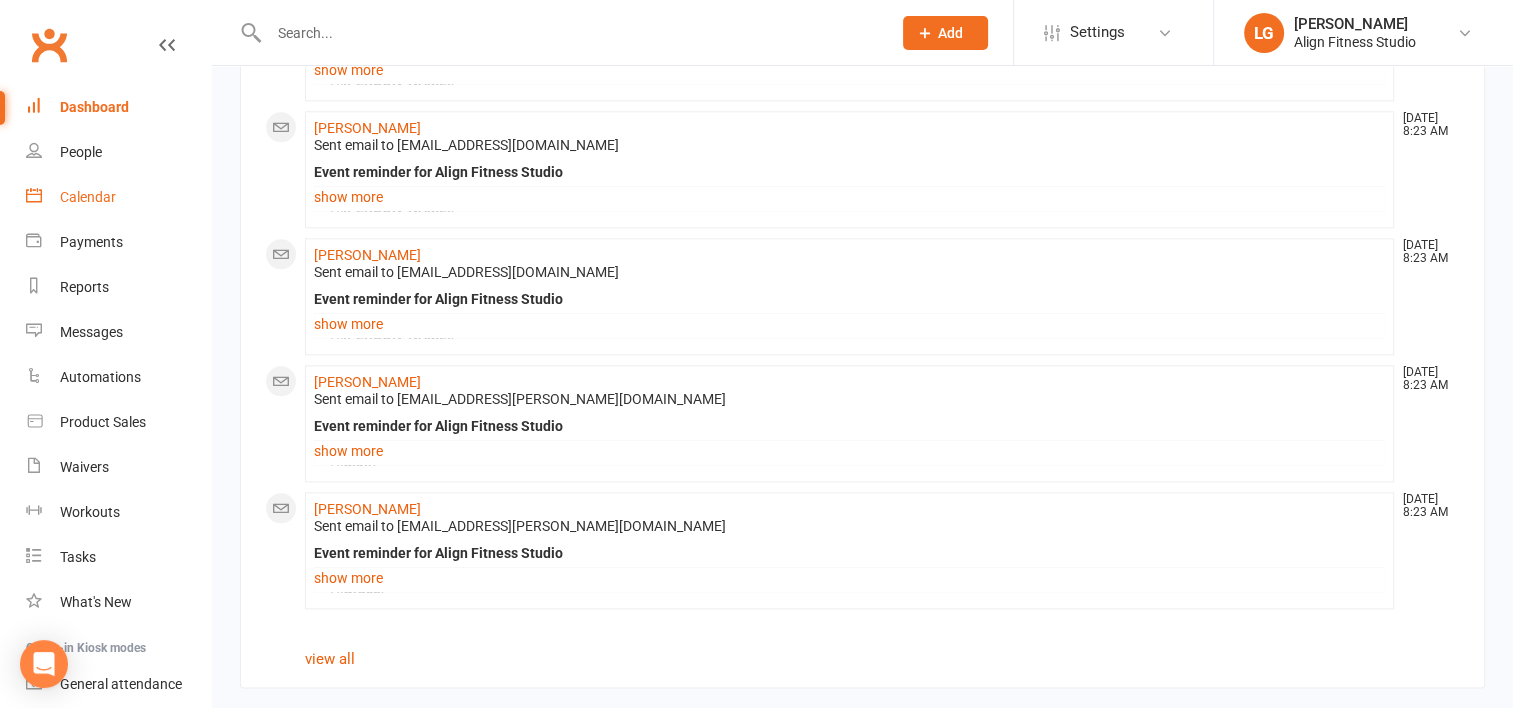 click on "Calendar" at bounding box center (88, 197) 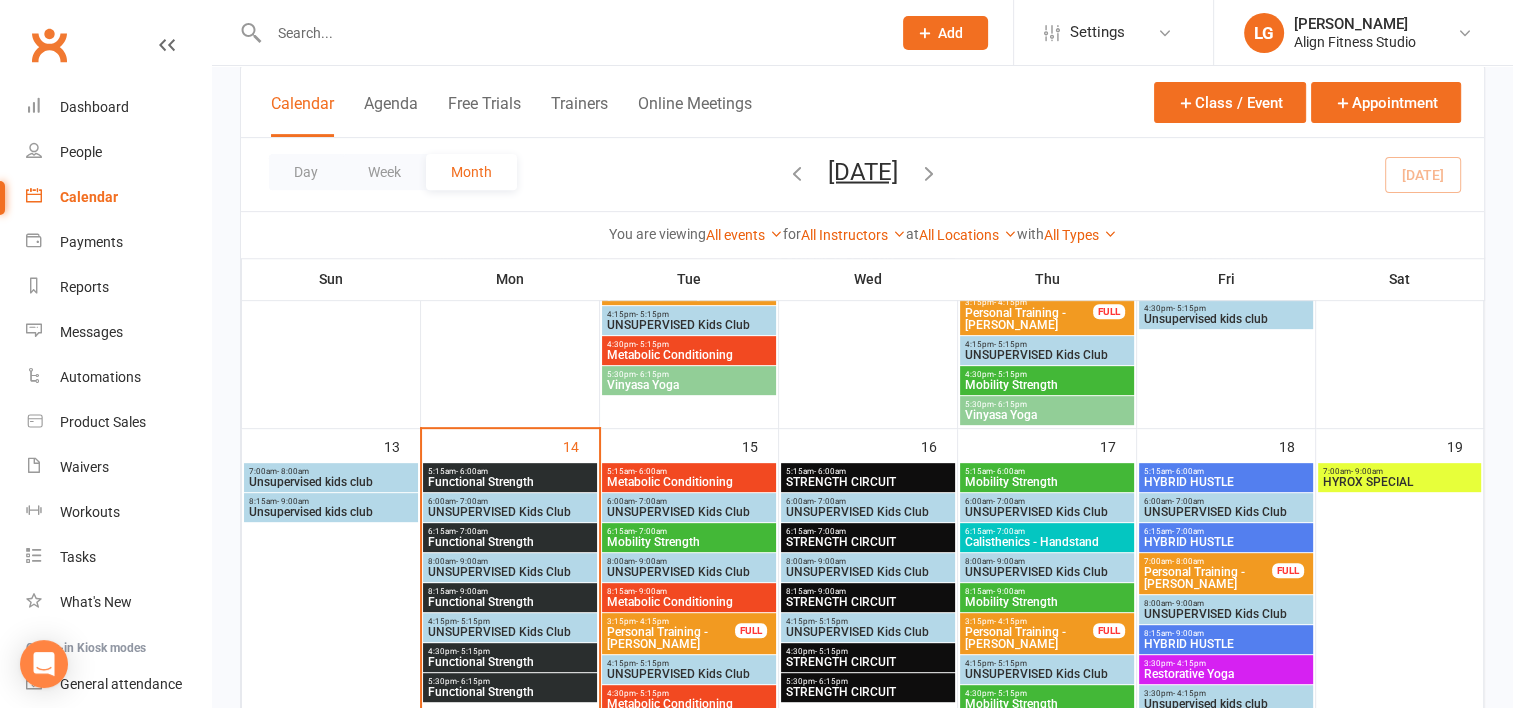 scroll, scrollTop: 792, scrollLeft: 0, axis: vertical 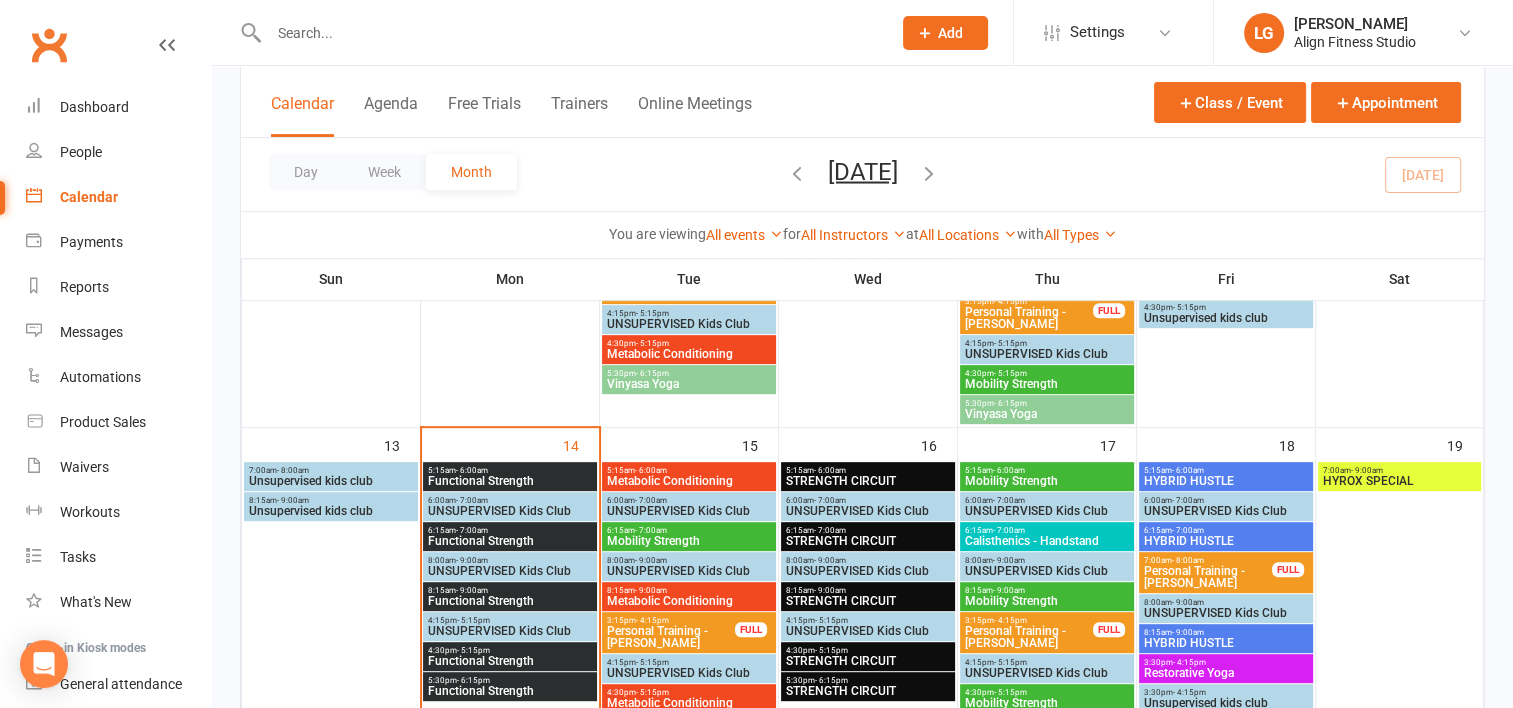 click on "7:00am  - 9:00am" at bounding box center (1400, 470) 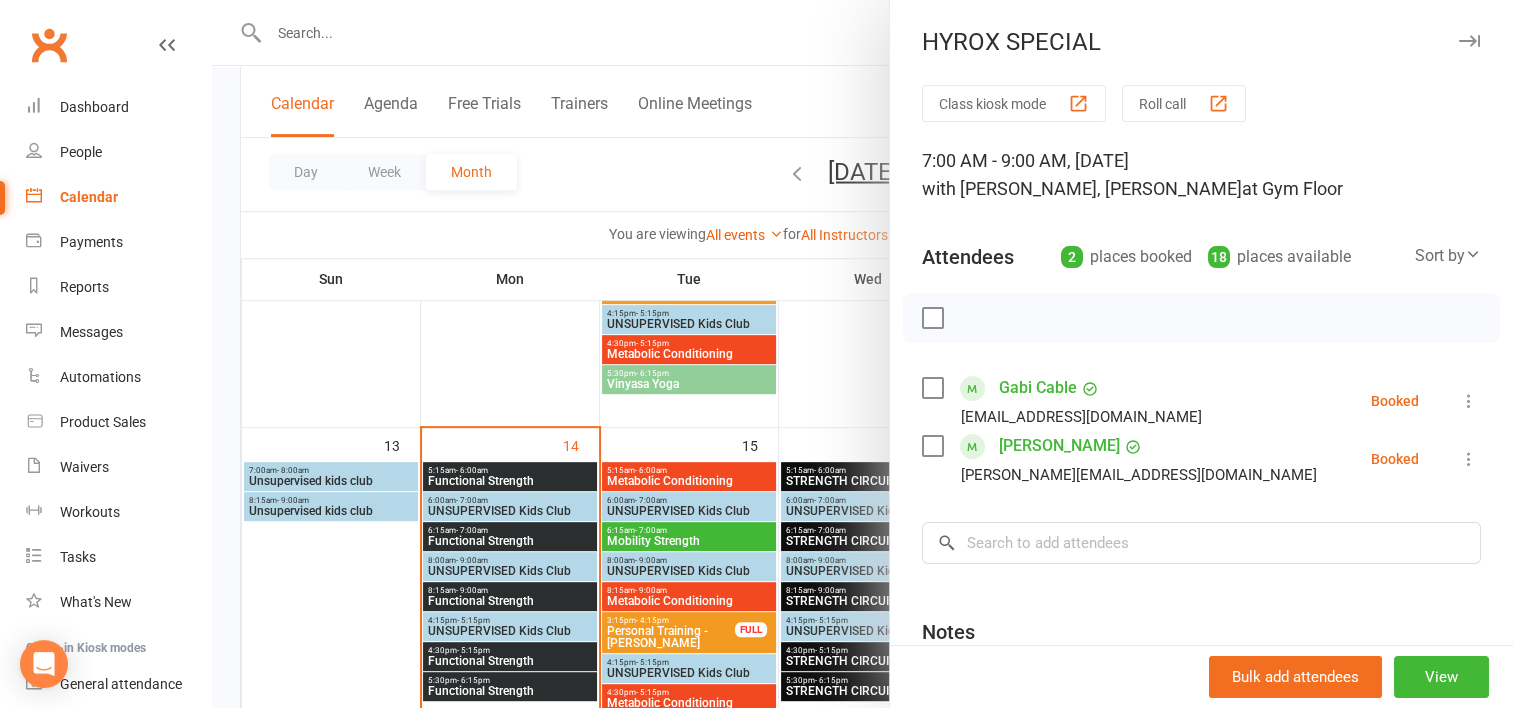 click at bounding box center [862, 354] 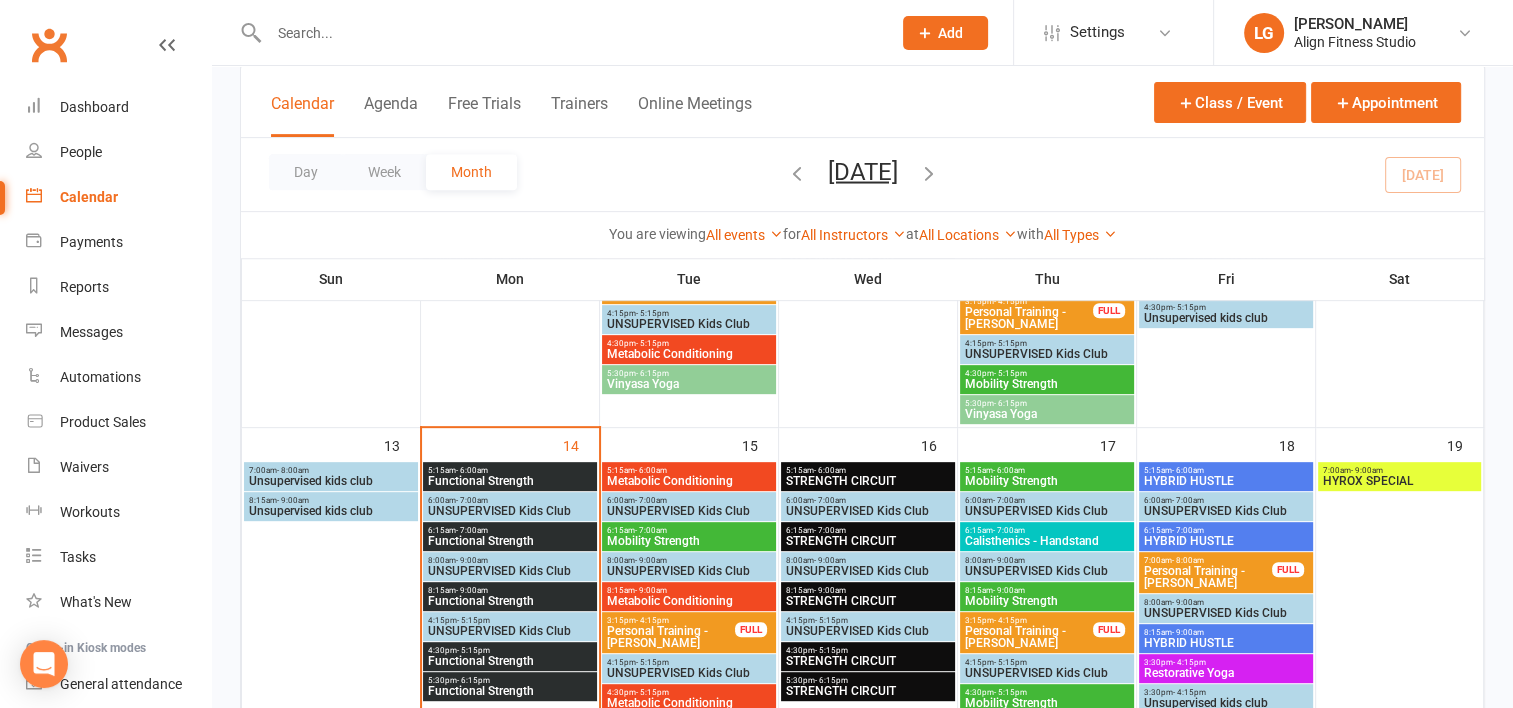 scroll, scrollTop: 908, scrollLeft: 0, axis: vertical 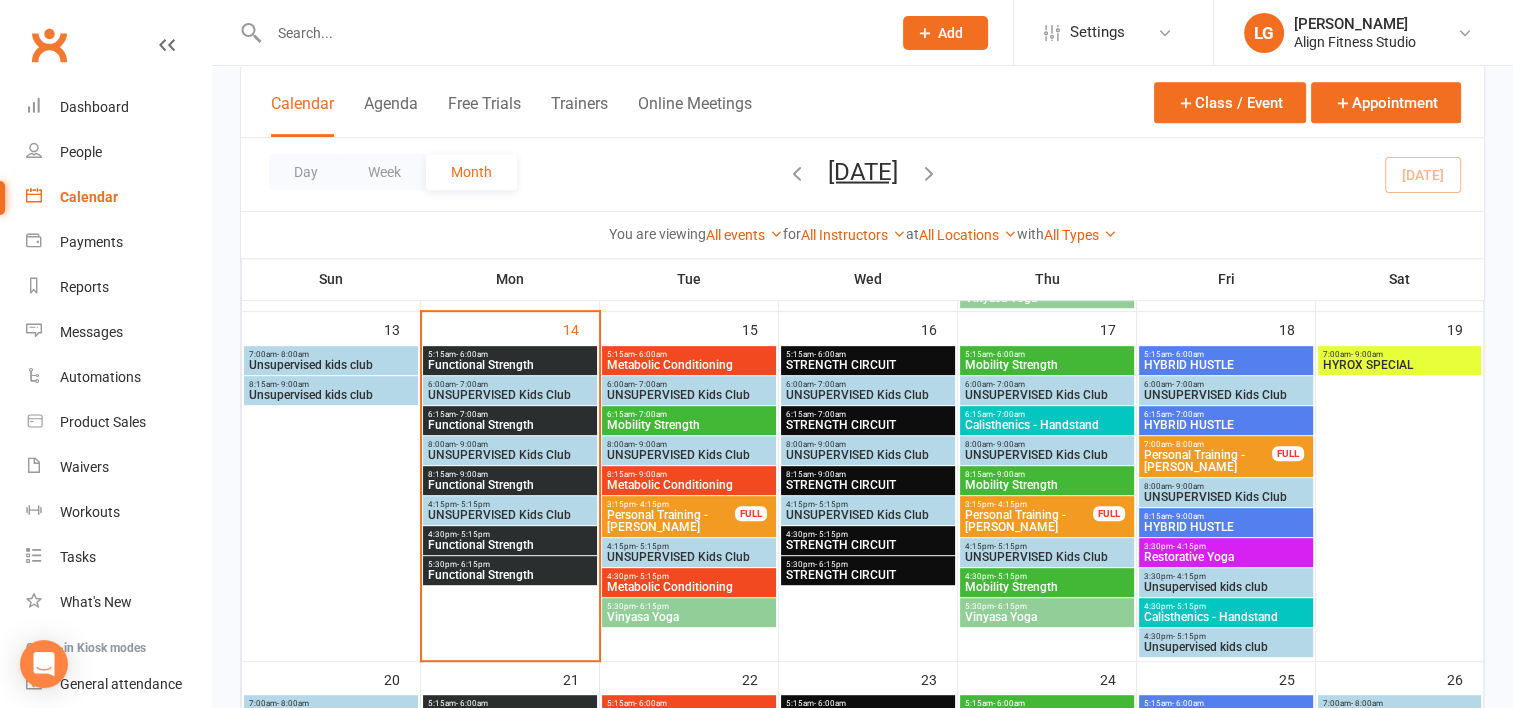 click on "5:15am  - 6:00am Functional Strength" at bounding box center [510, 360] 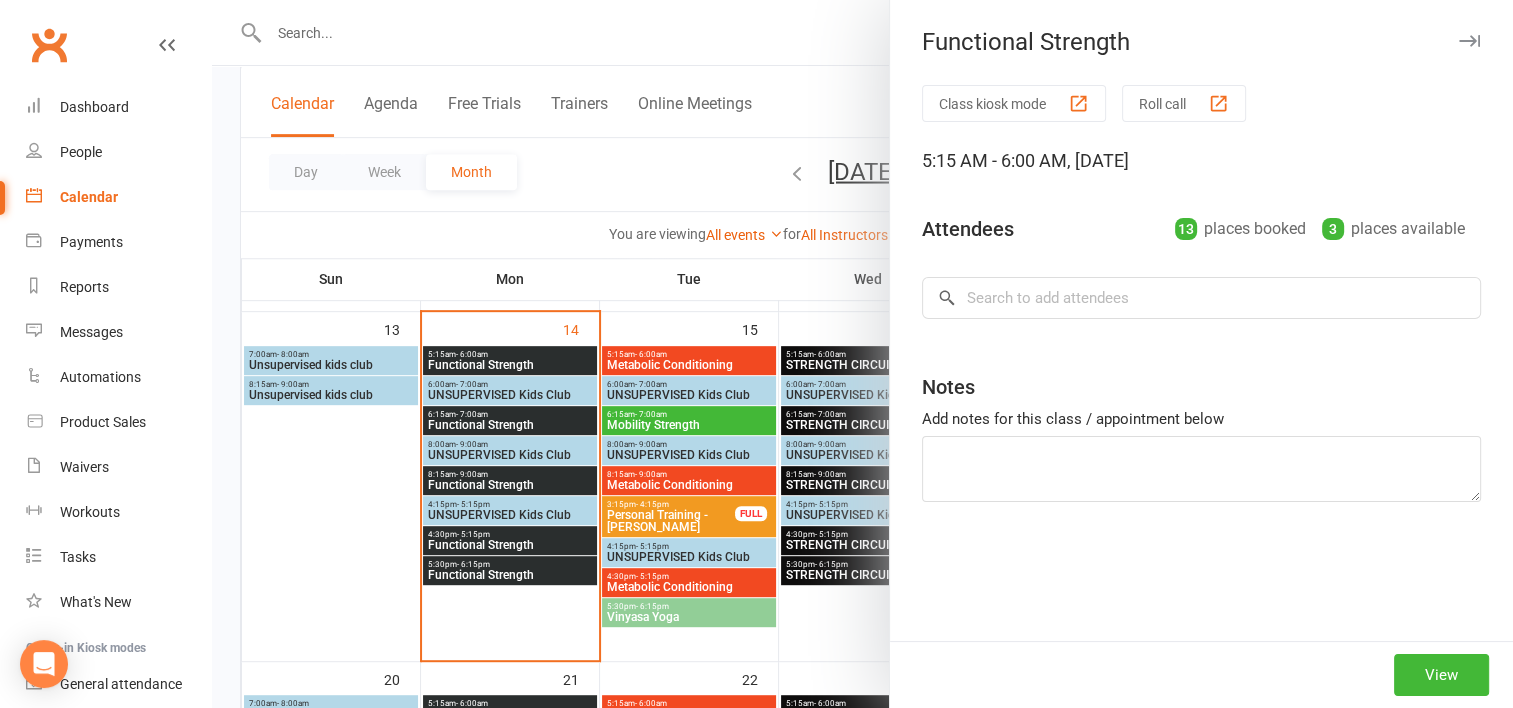 click at bounding box center [862, 354] 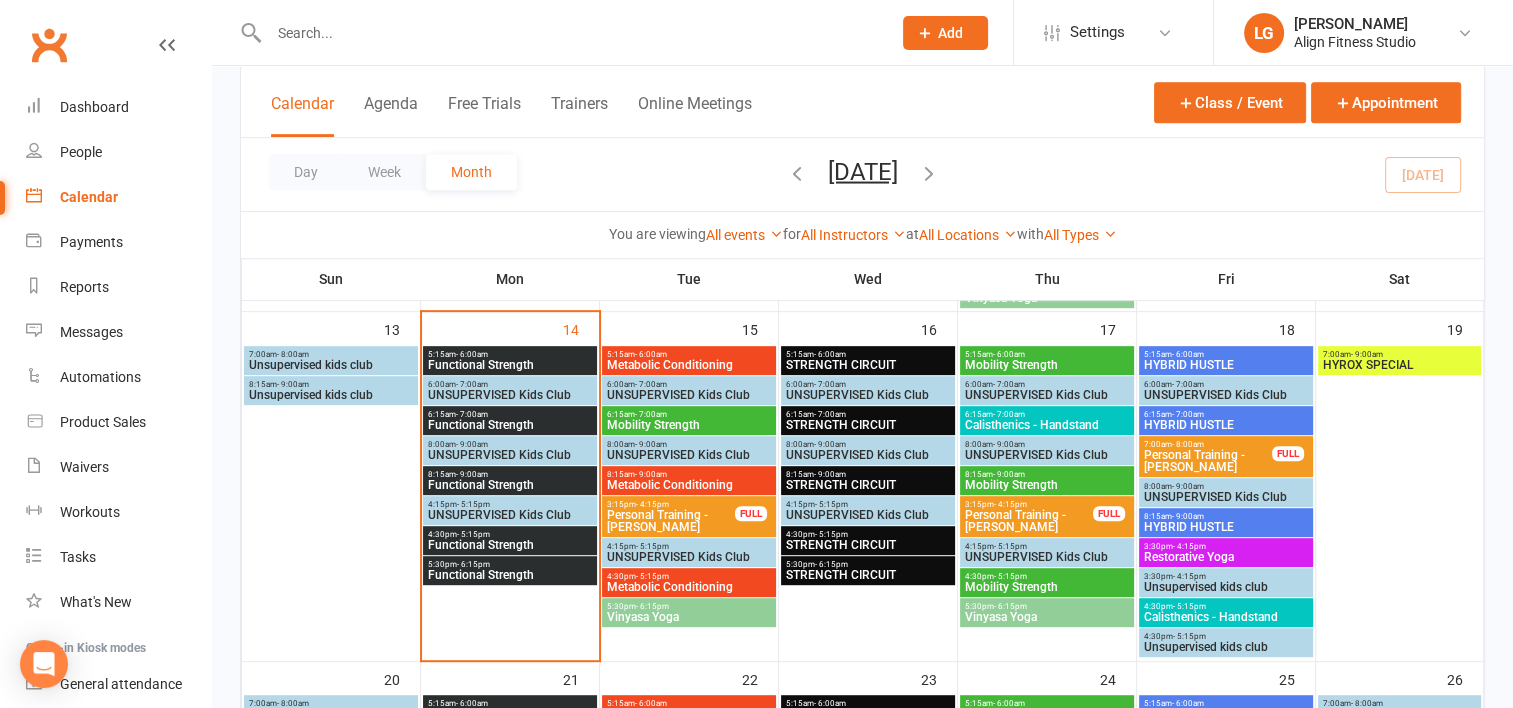 click on "5:15am  - 6:00am" at bounding box center [510, 354] 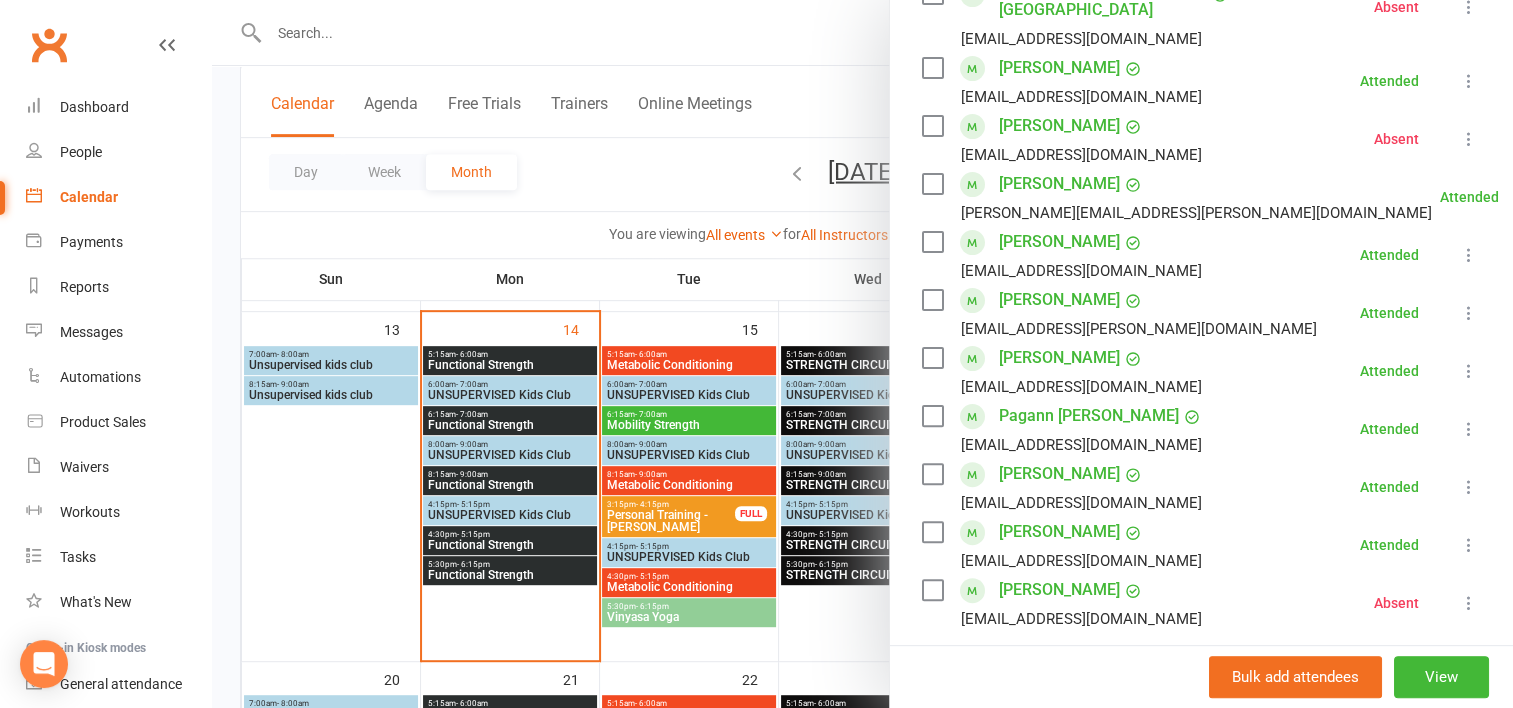 scroll, scrollTop: 554, scrollLeft: 0, axis: vertical 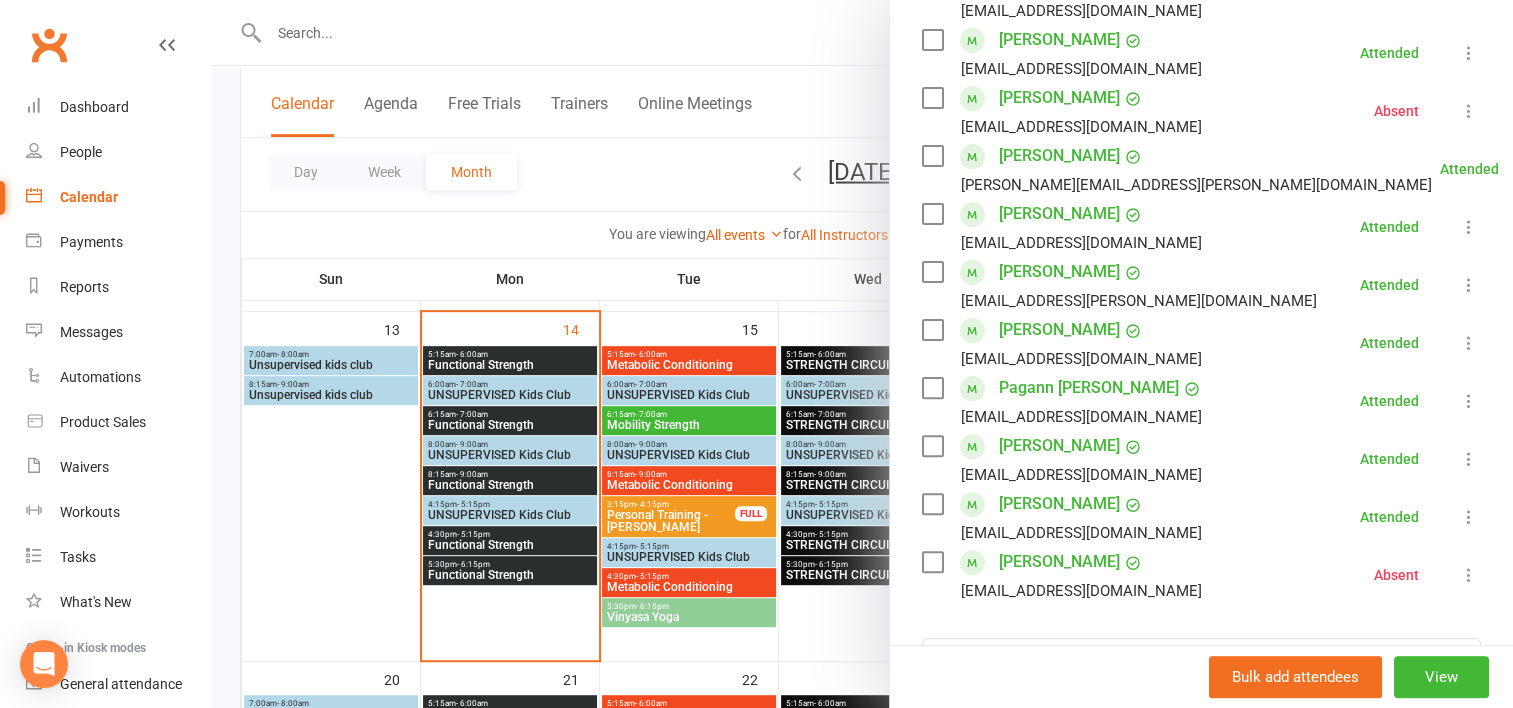 click at bounding box center [862, 354] 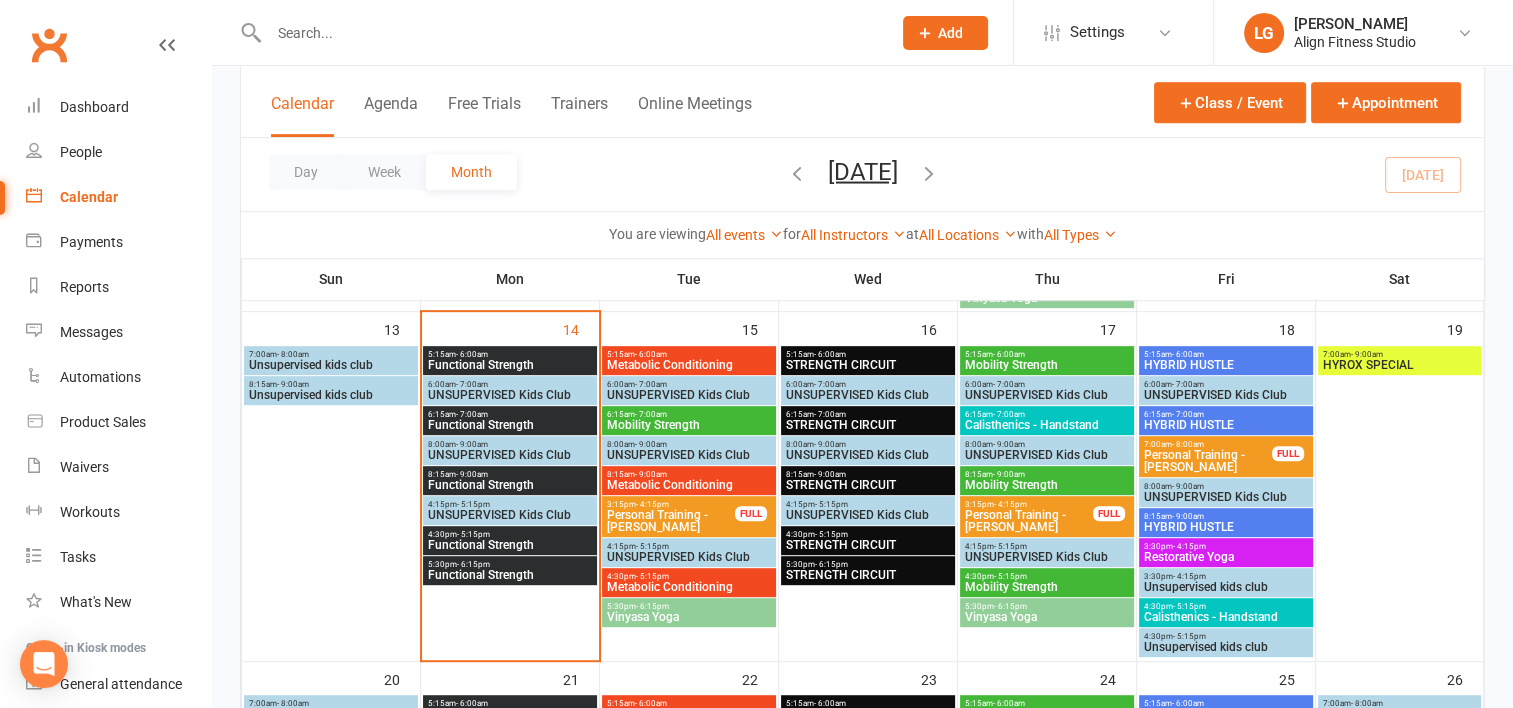 click on "Functional Strength" at bounding box center (510, 425) 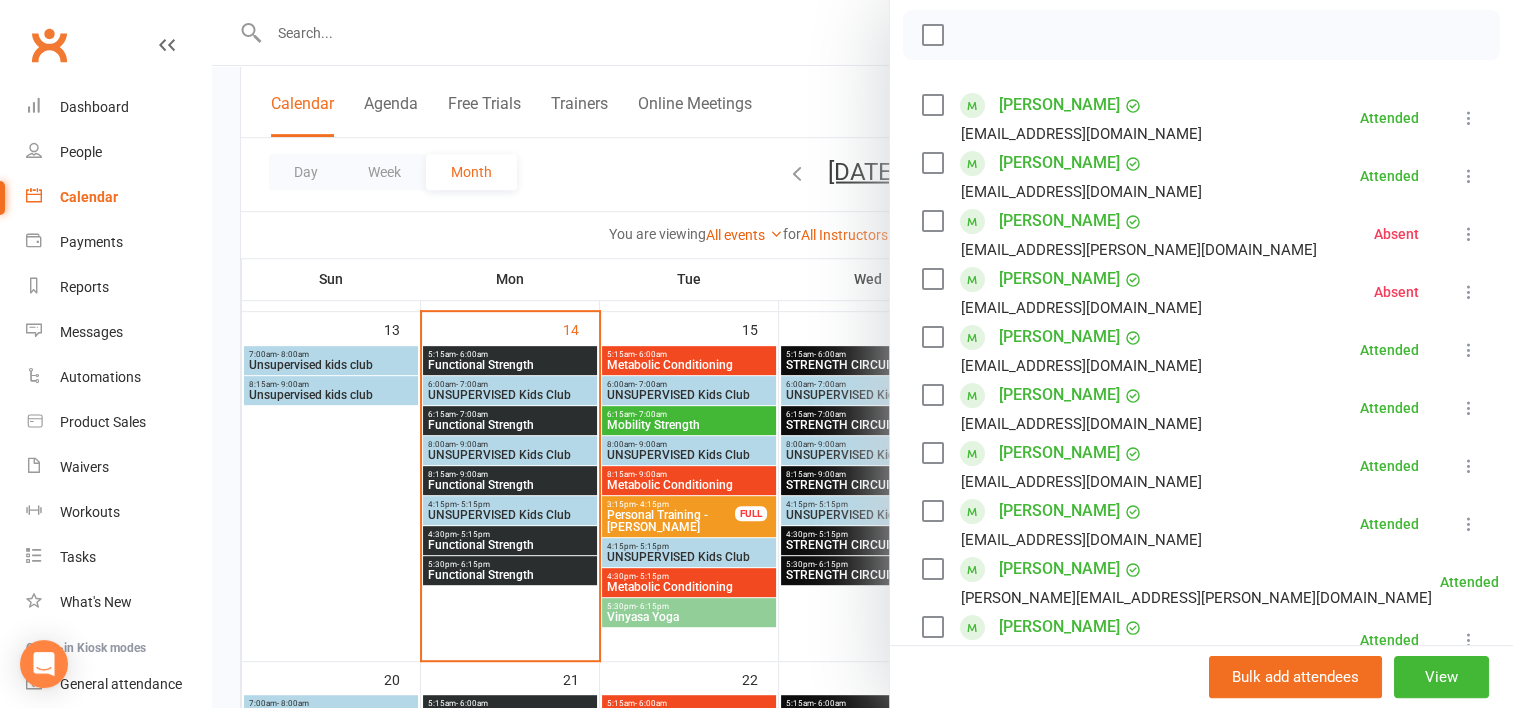 scroll, scrollTop: 284, scrollLeft: 0, axis: vertical 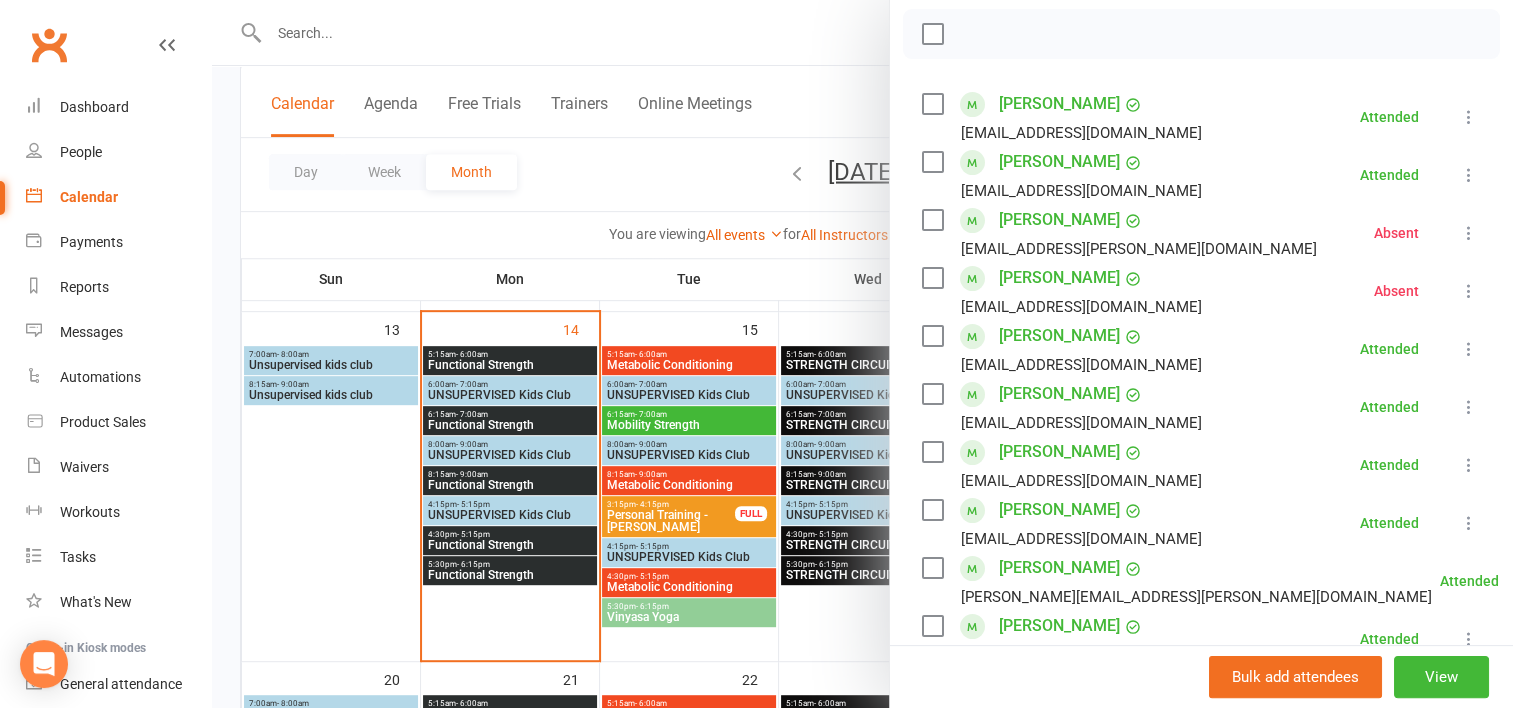 click at bounding box center (862, 354) 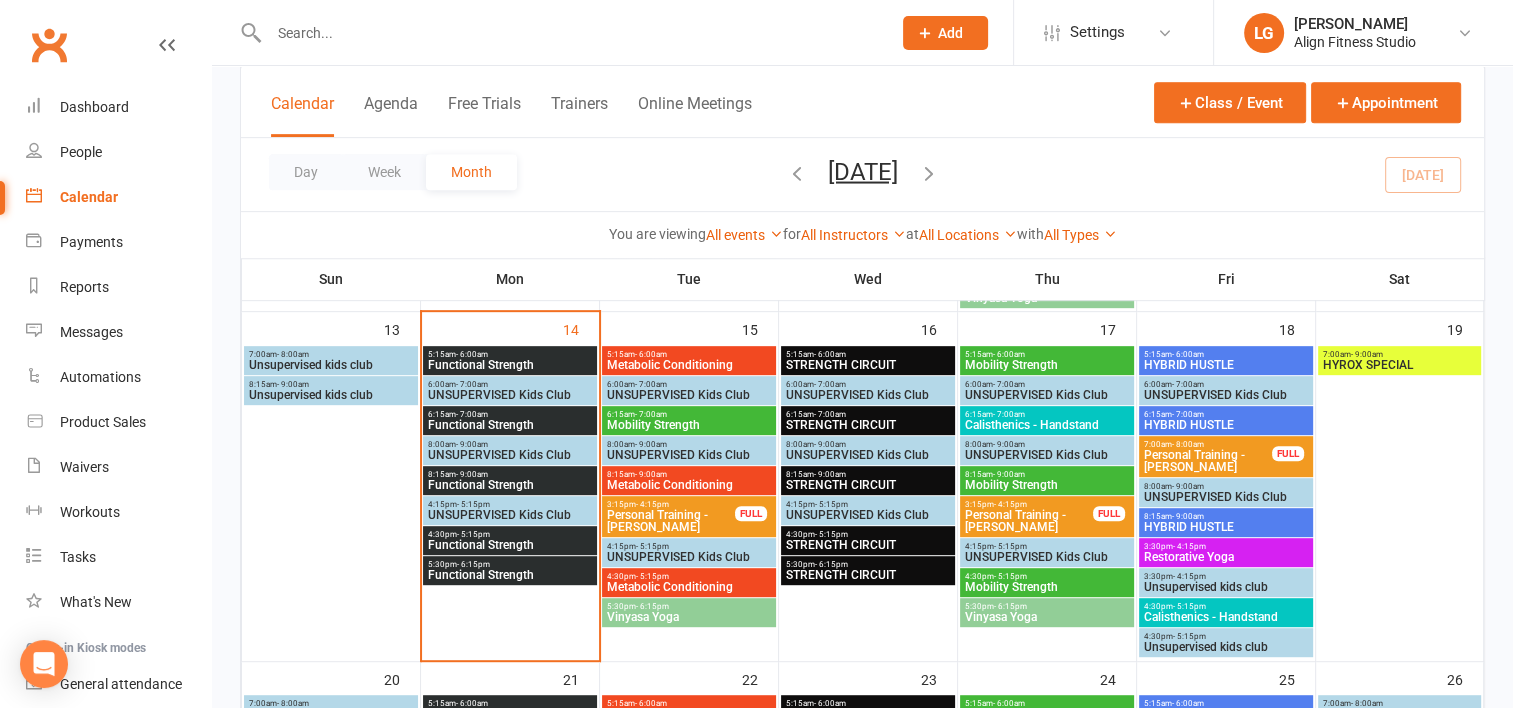 click on "8:15am  - 9:00am" at bounding box center [510, 474] 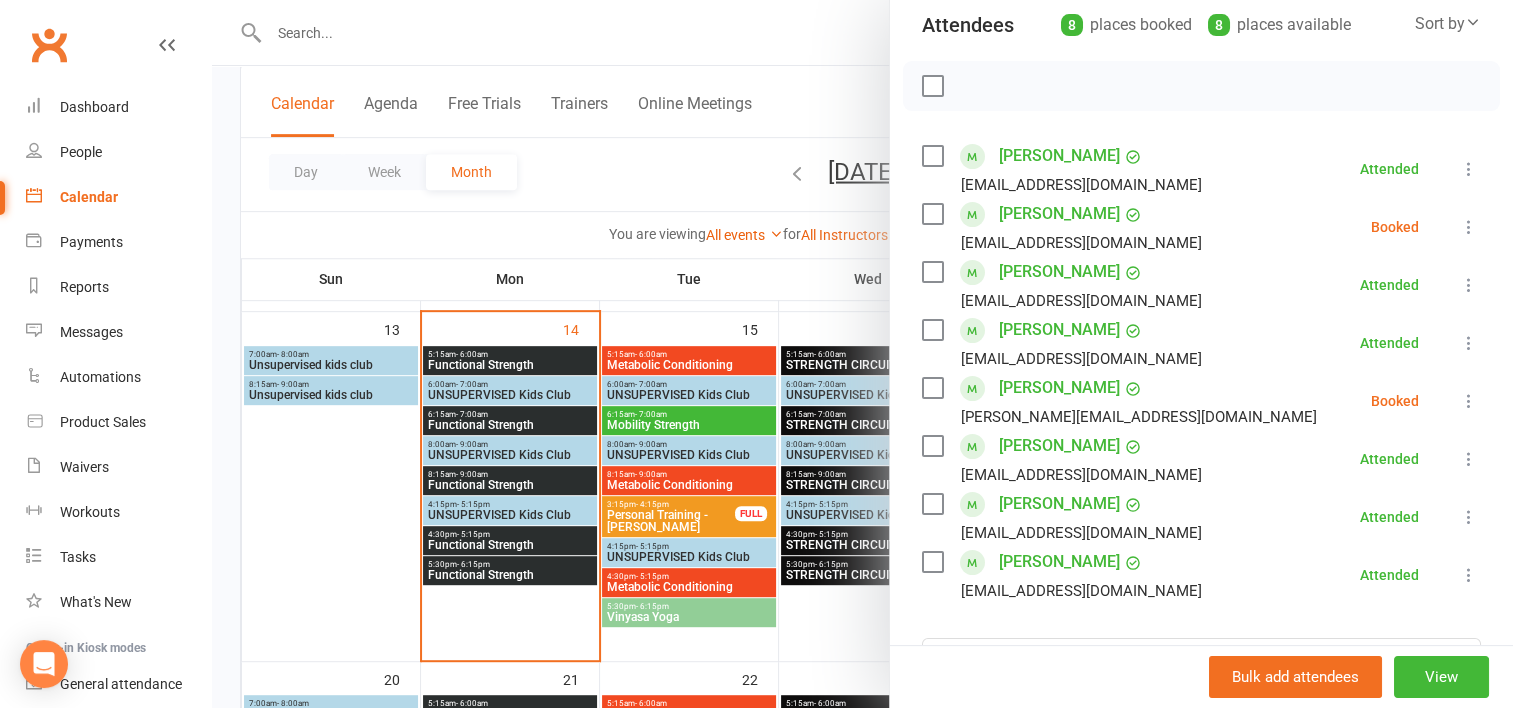 scroll, scrollTop: 228, scrollLeft: 0, axis: vertical 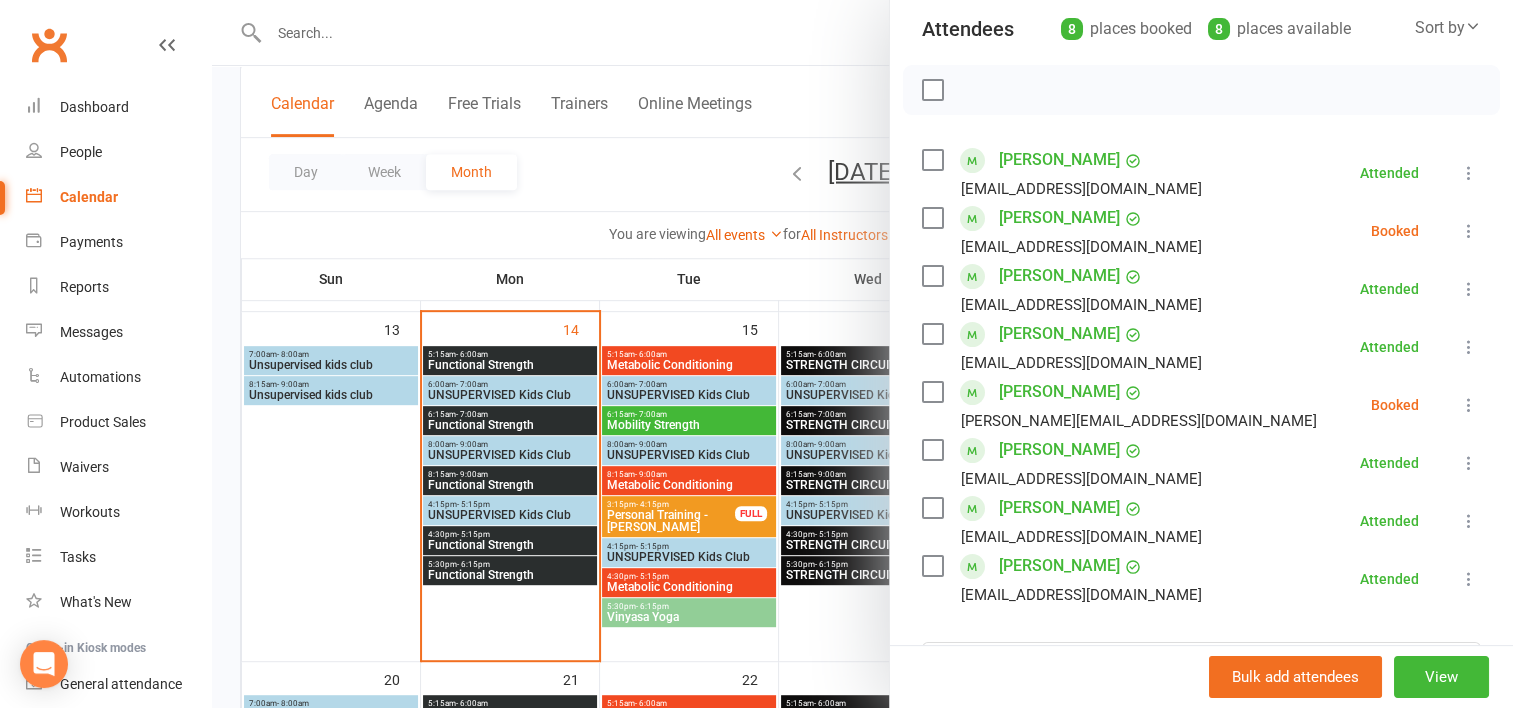 click on "[PERSON_NAME]" at bounding box center (1059, 218) 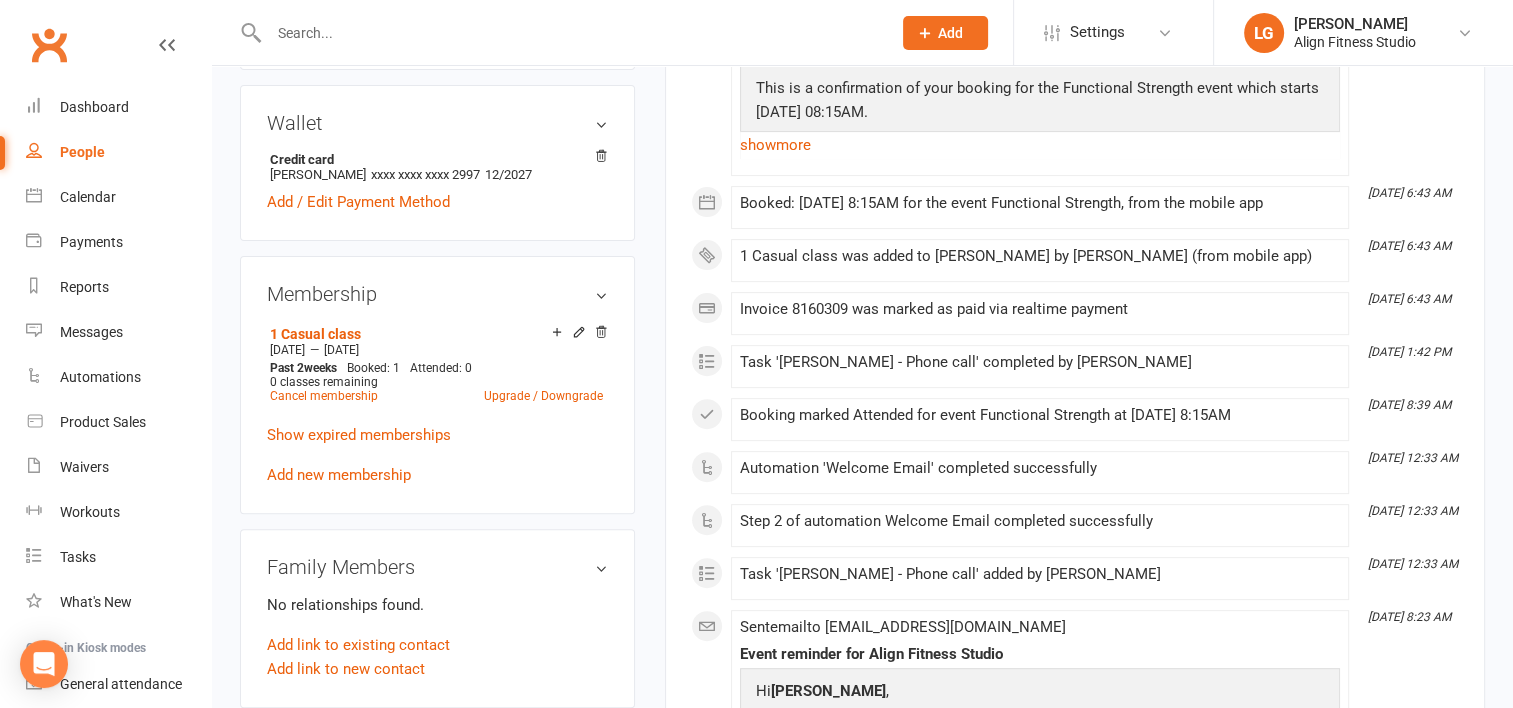 scroll, scrollTop: 541, scrollLeft: 0, axis: vertical 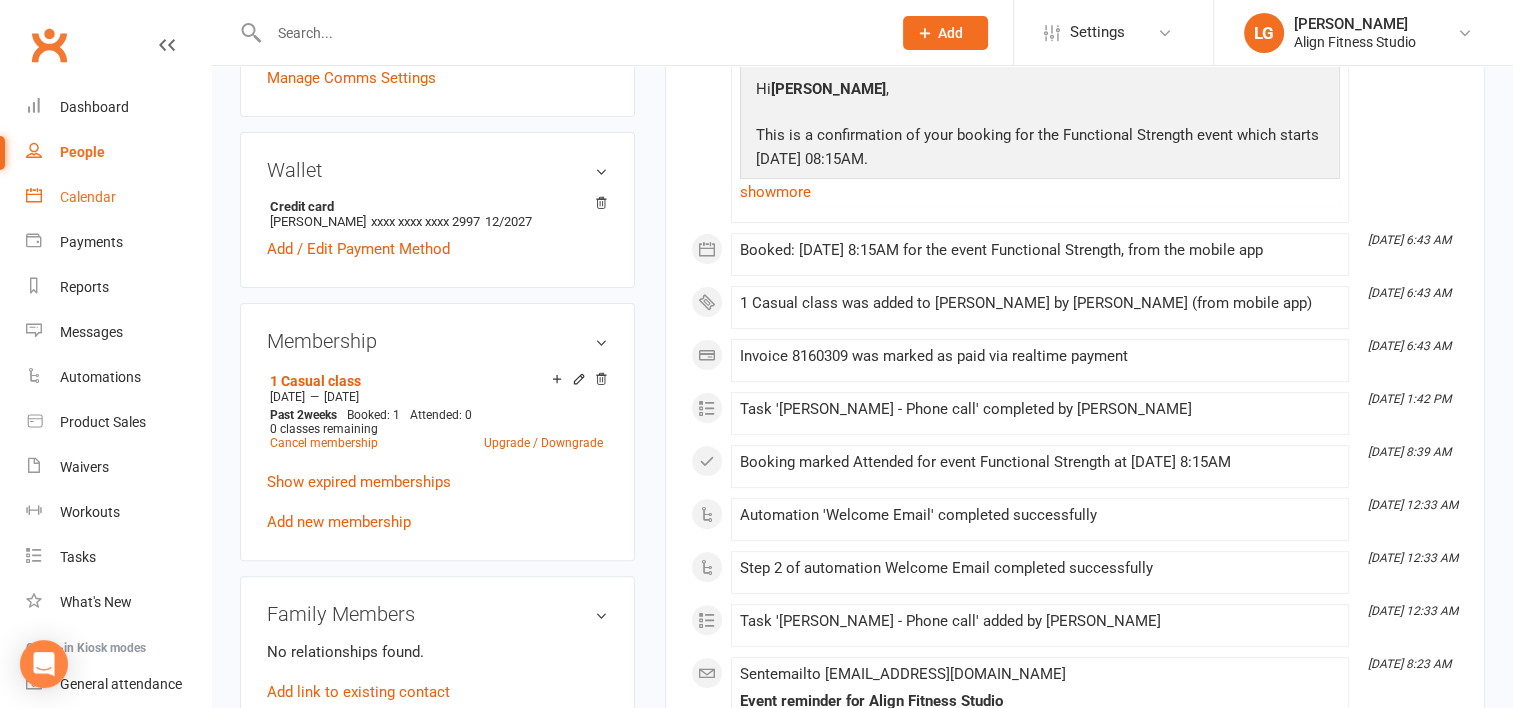 click on "Calendar" at bounding box center (88, 197) 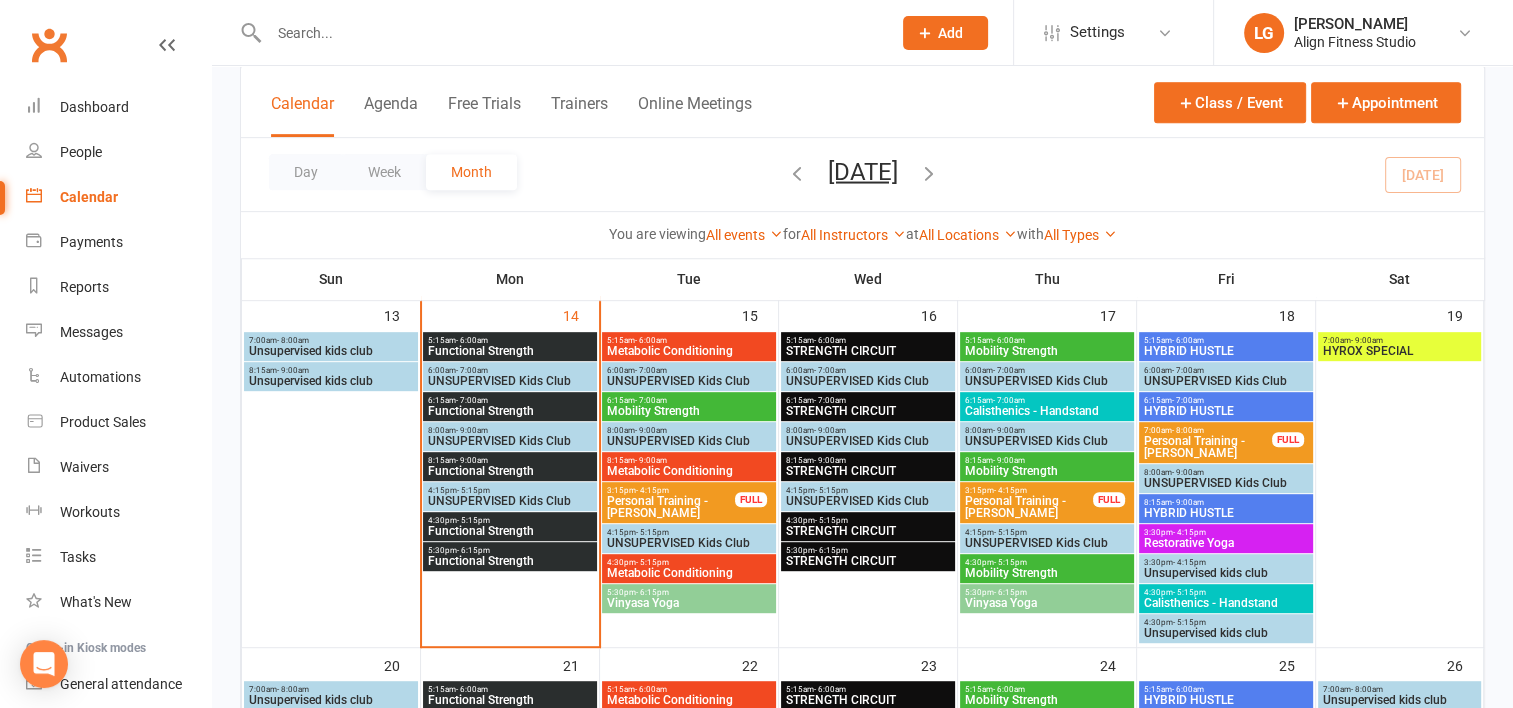 scroll, scrollTop: 924, scrollLeft: 0, axis: vertical 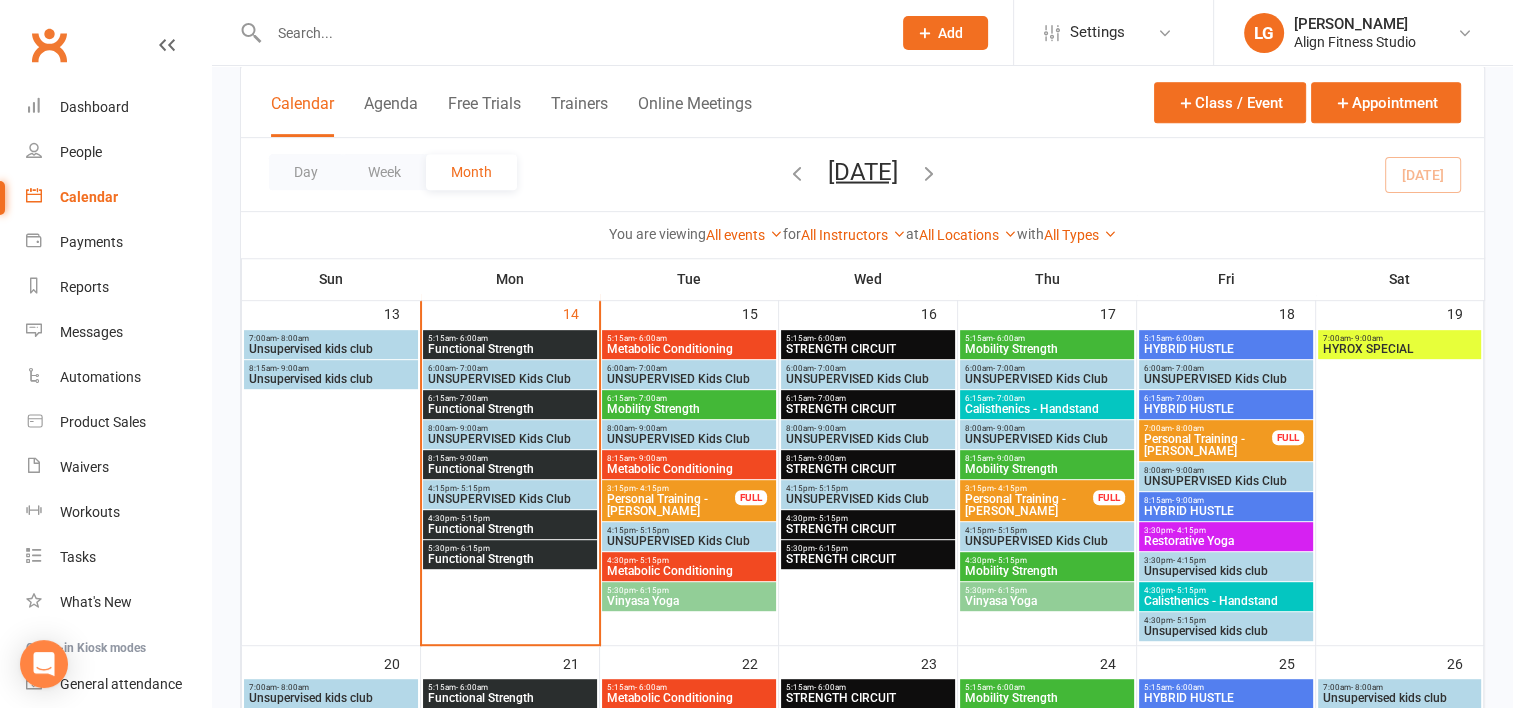 click on "Functional Strength" at bounding box center [510, 529] 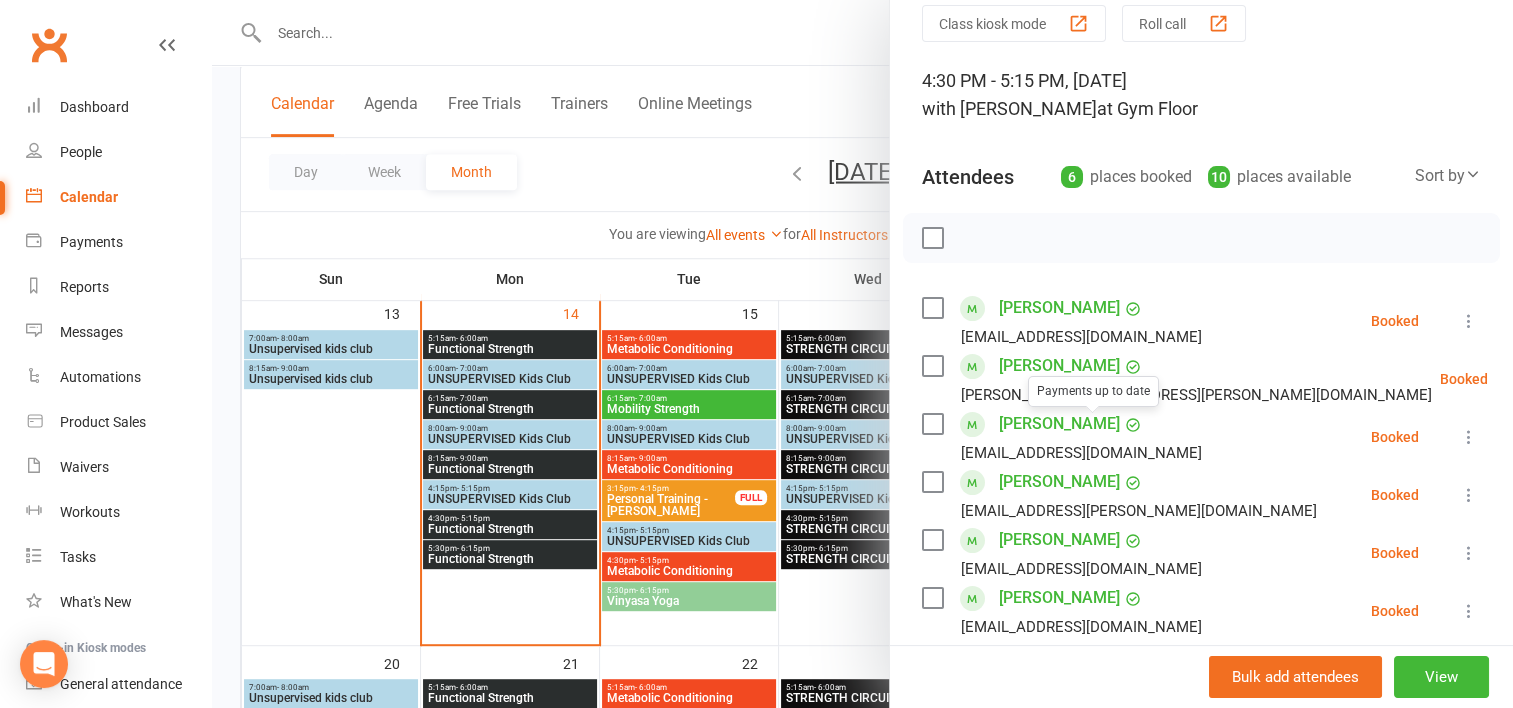 scroll, scrollTop: 236, scrollLeft: 0, axis: vertical 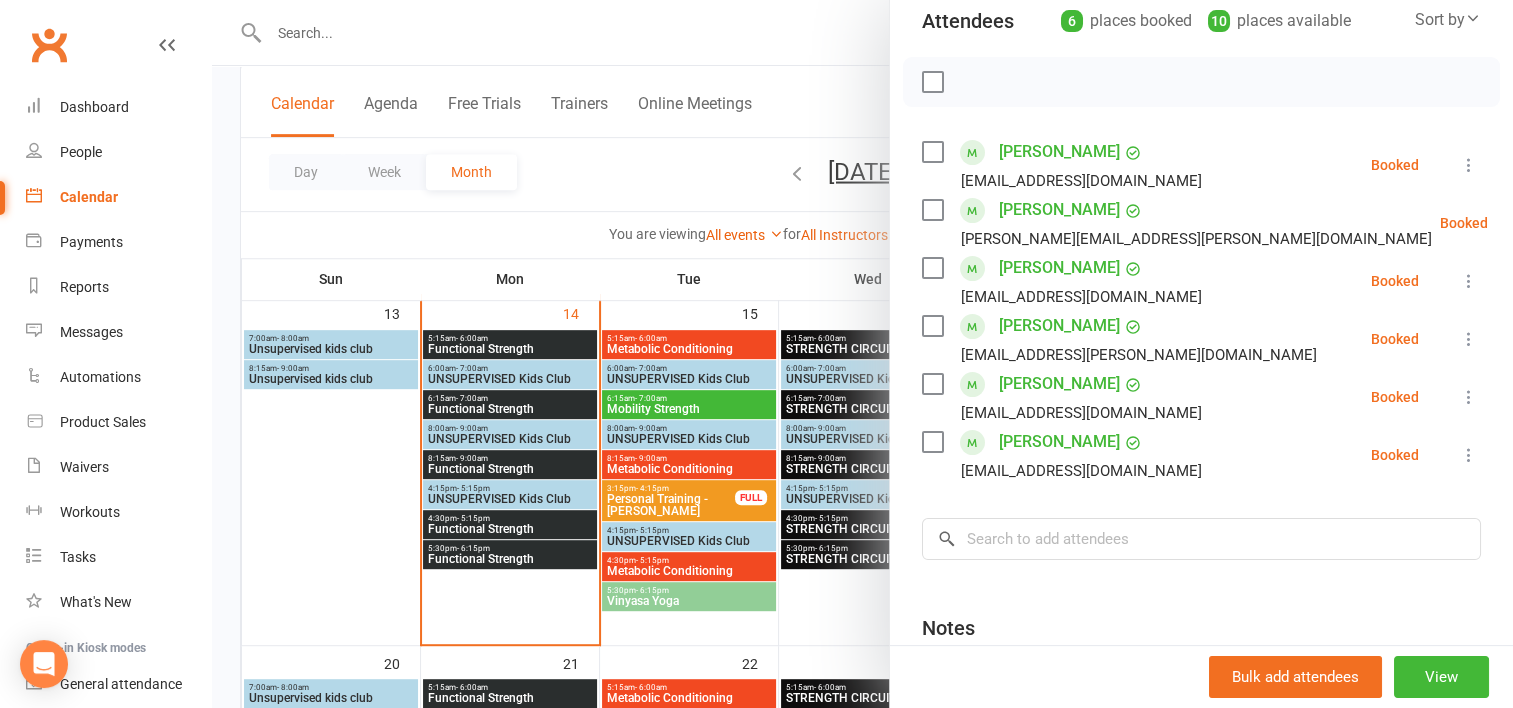 click at bounding box center (862, 354) 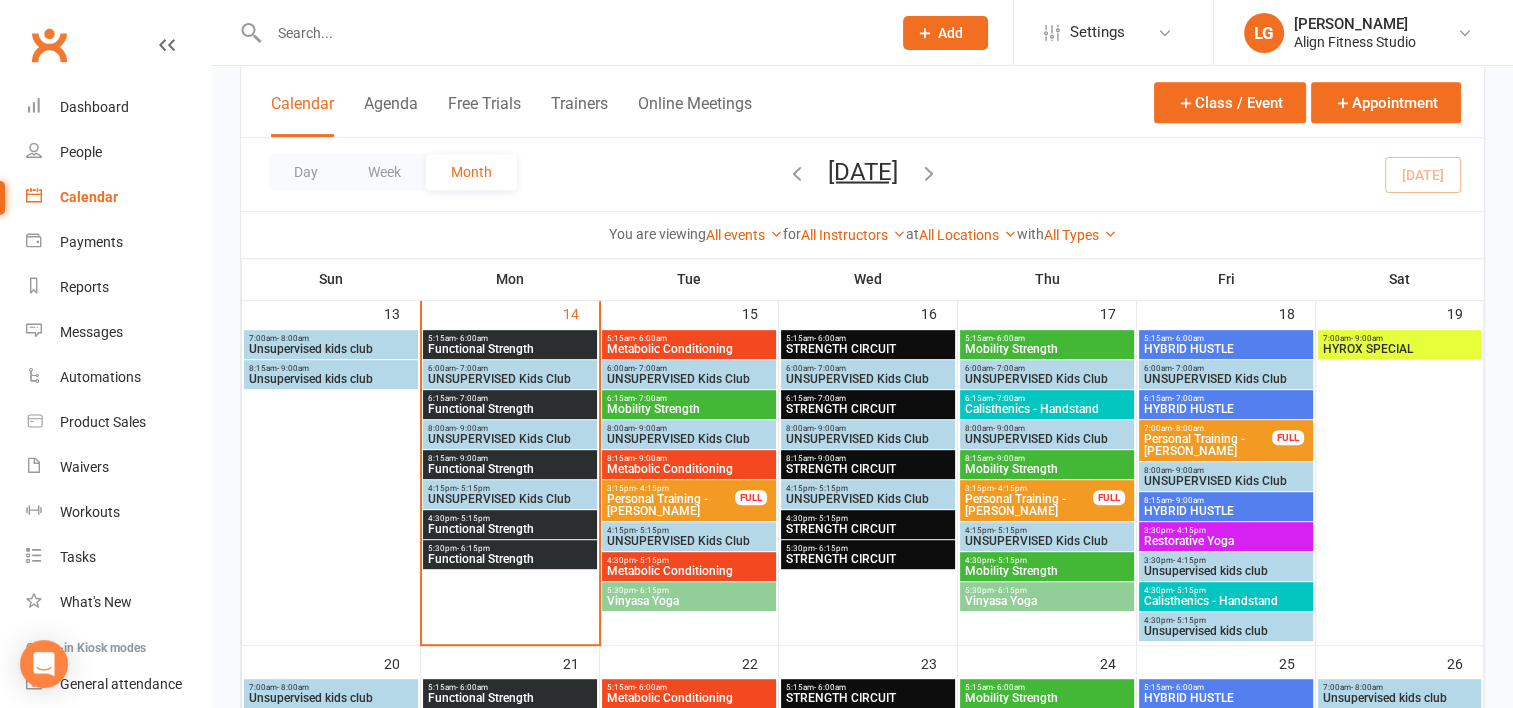 click on "Functional Strength" at bounding box center [510, 559] 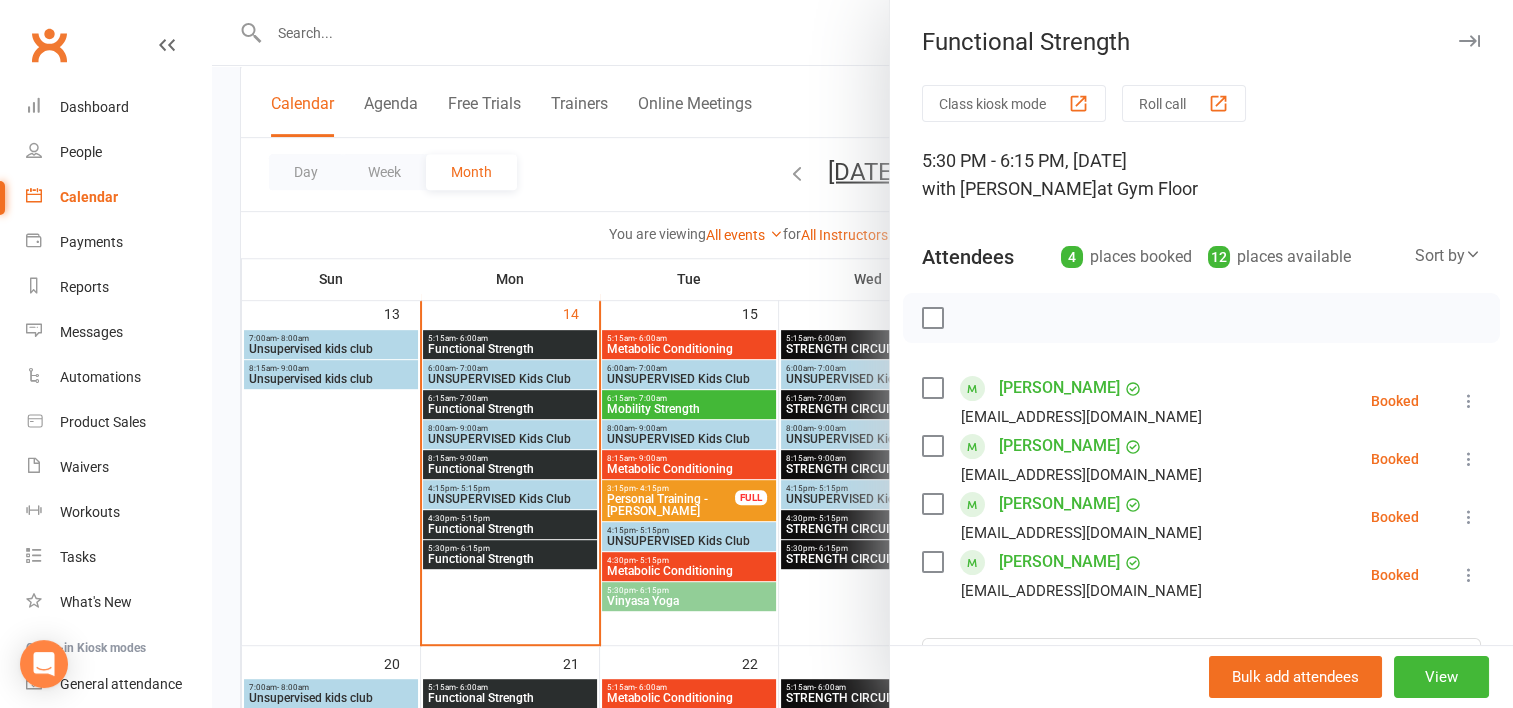 drag, startPoint x: 1204, startPoint y: 421, endPoint x: 940, endPoint y: 422, distance: 264.0019 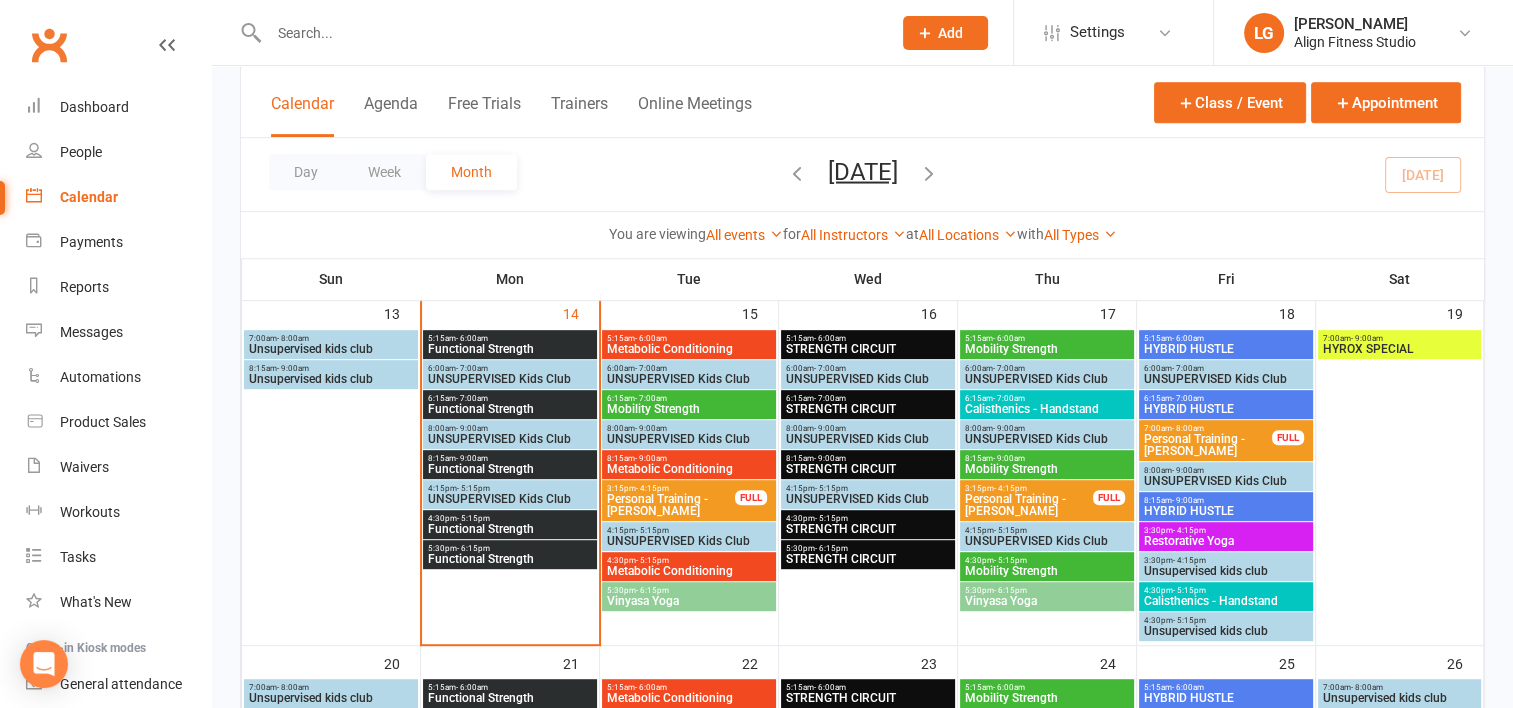 click on "Functional Strength" at bounding box center [510, 559] 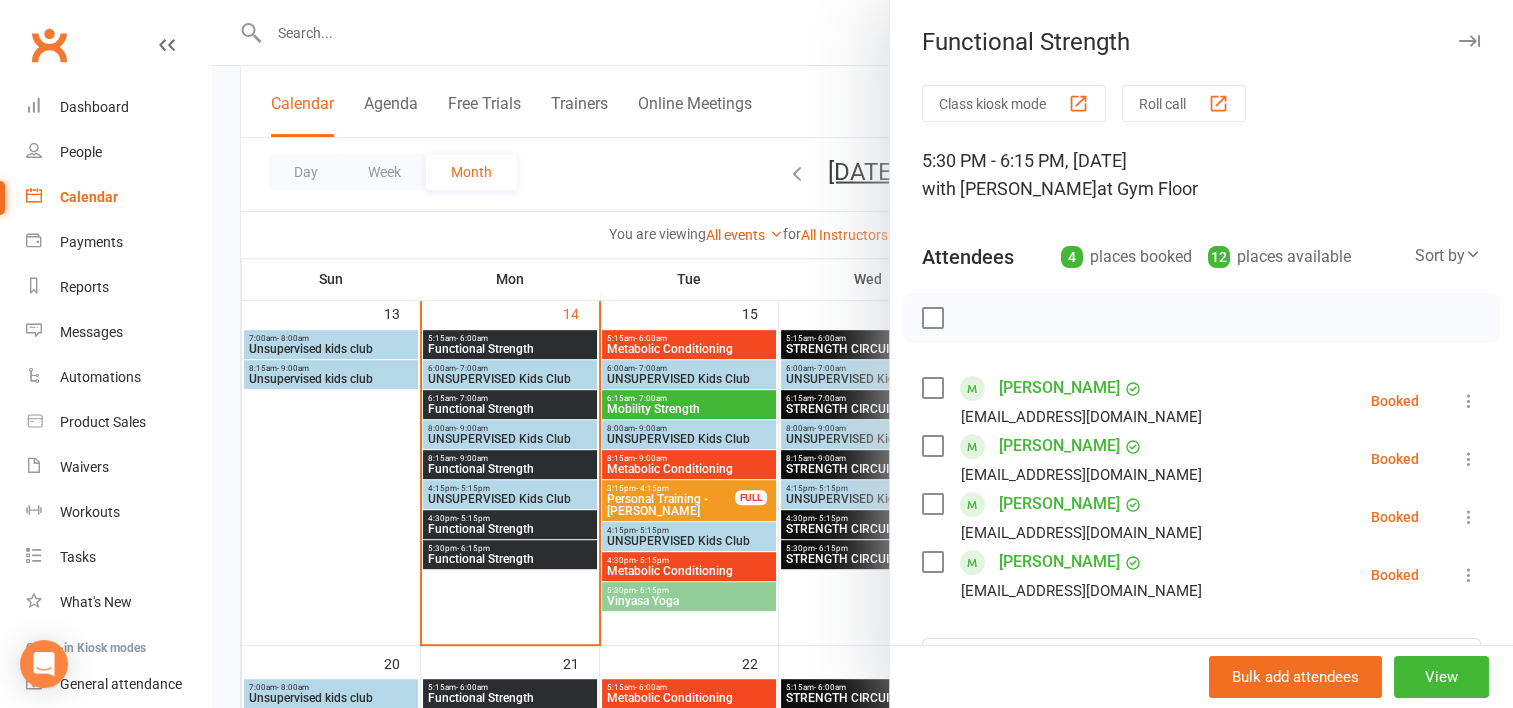 click at bounding box center (862, 354) 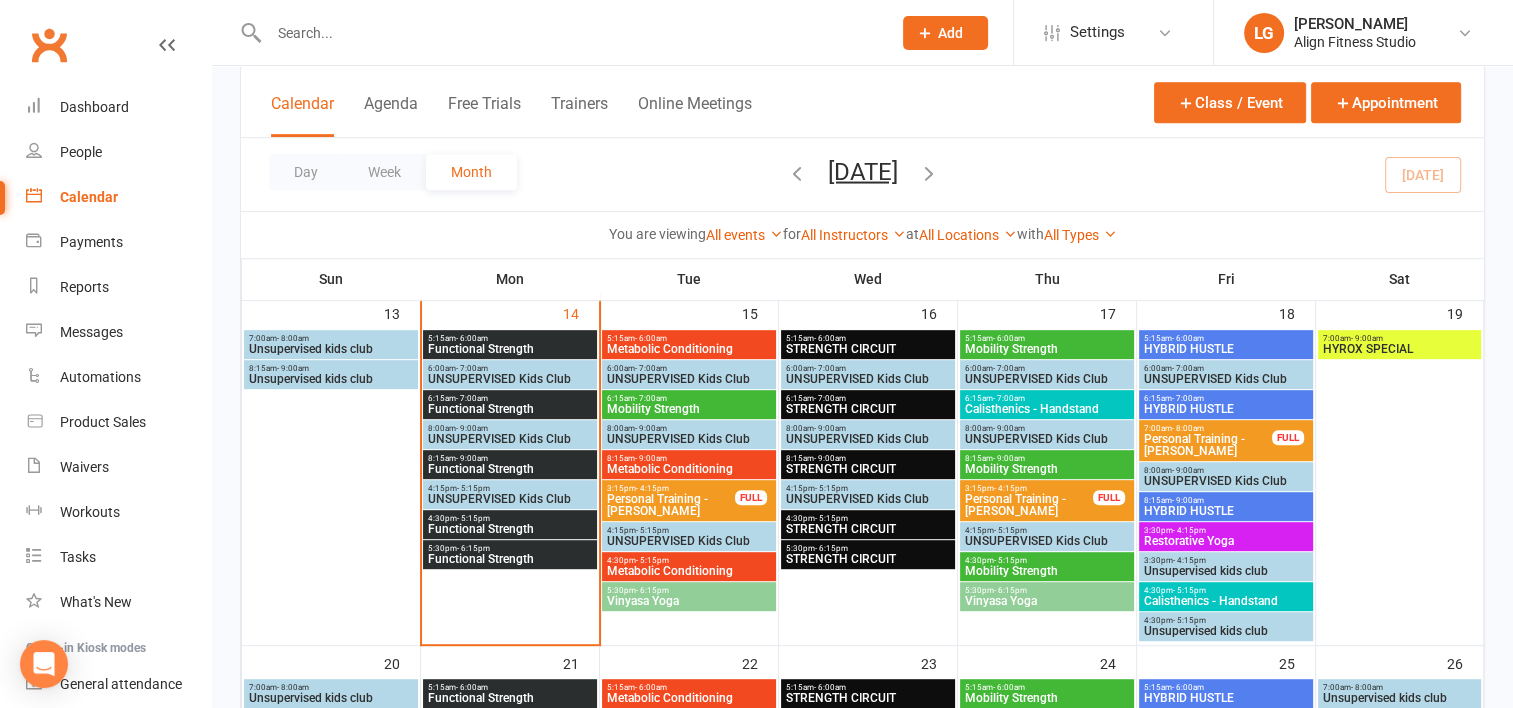 click on "Functional Strength" at bounding box center [510, 529] 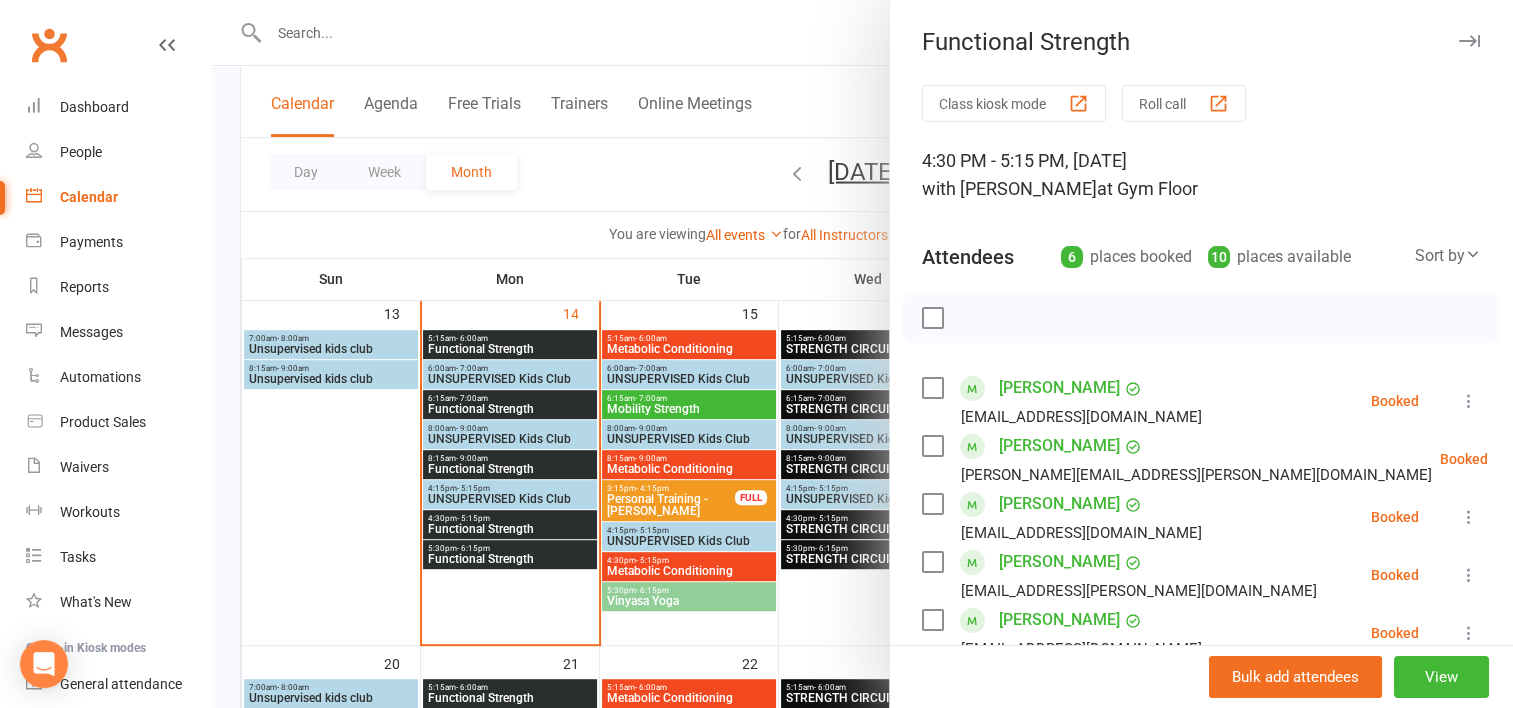 click at bounding box center (862, 354) 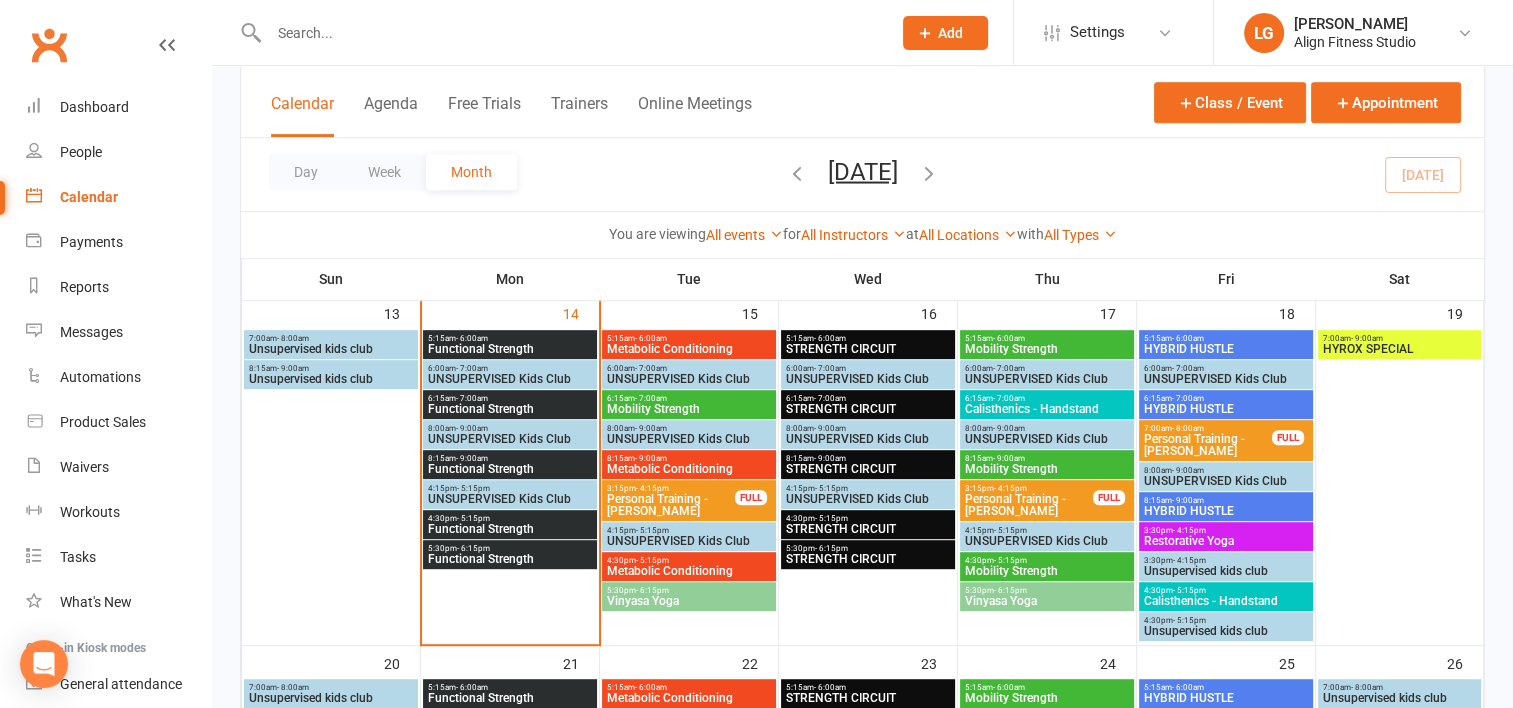click on "5:30pm  - 6:15pm" at bounding box center [510, 548] 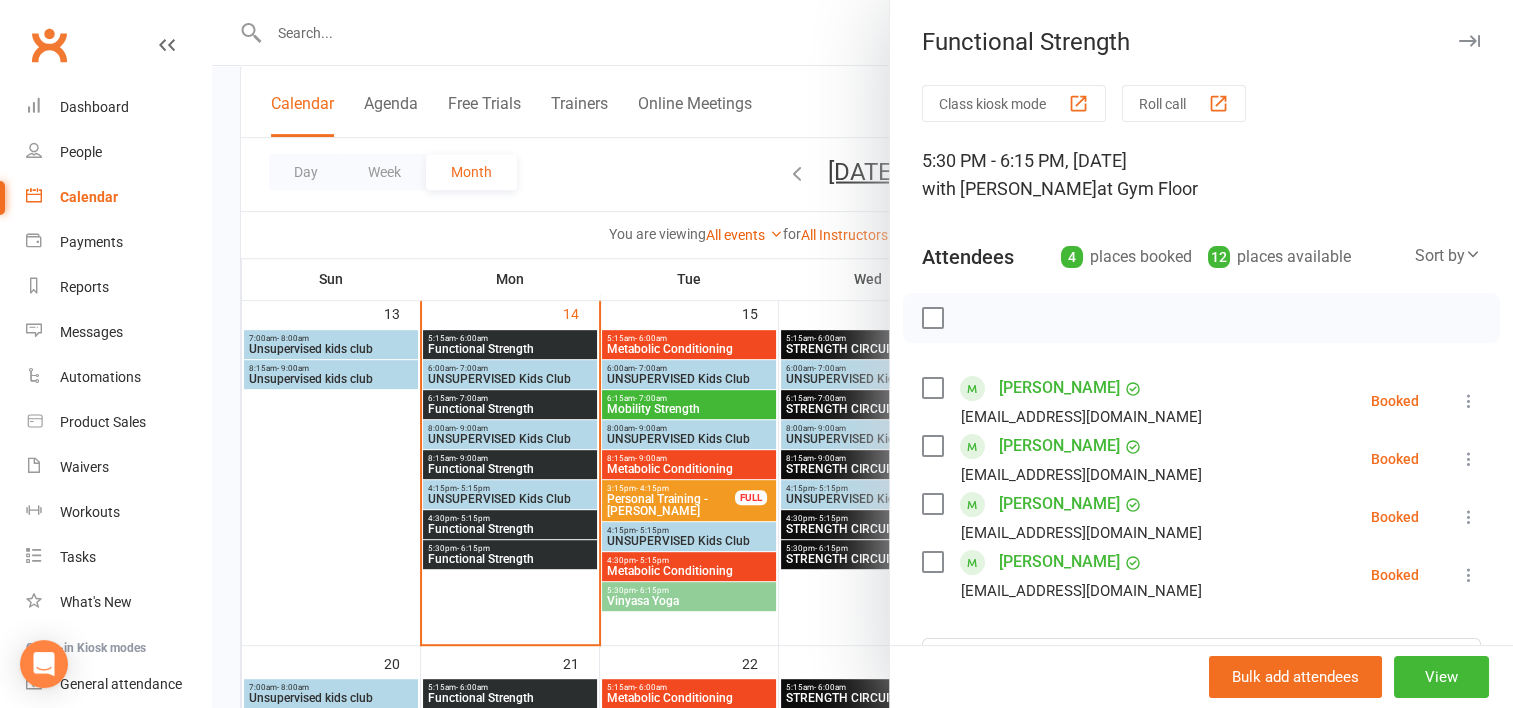 click at bounding box center (862, 354) 